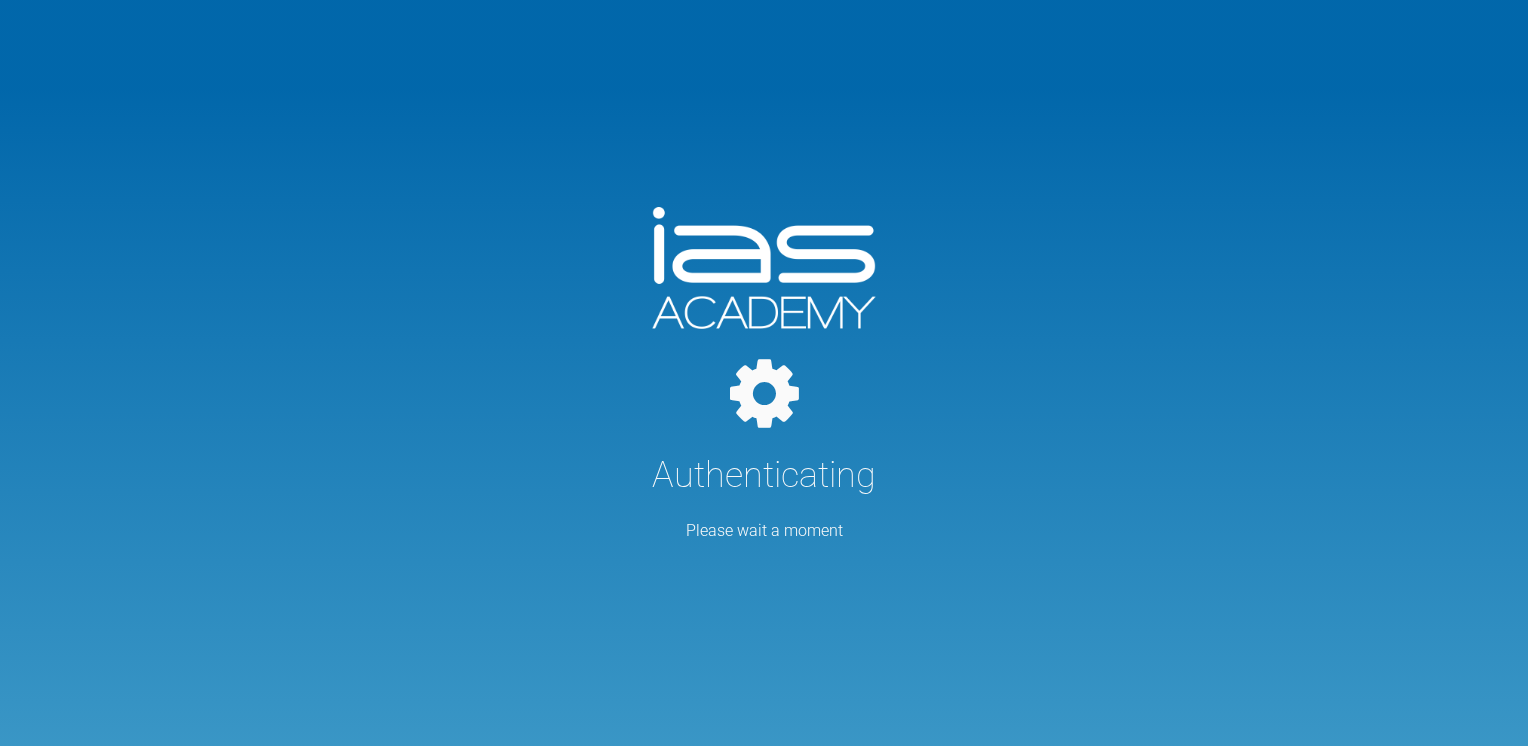 scroll, scrollTop: 0, scrollLeft: 0, axis: both 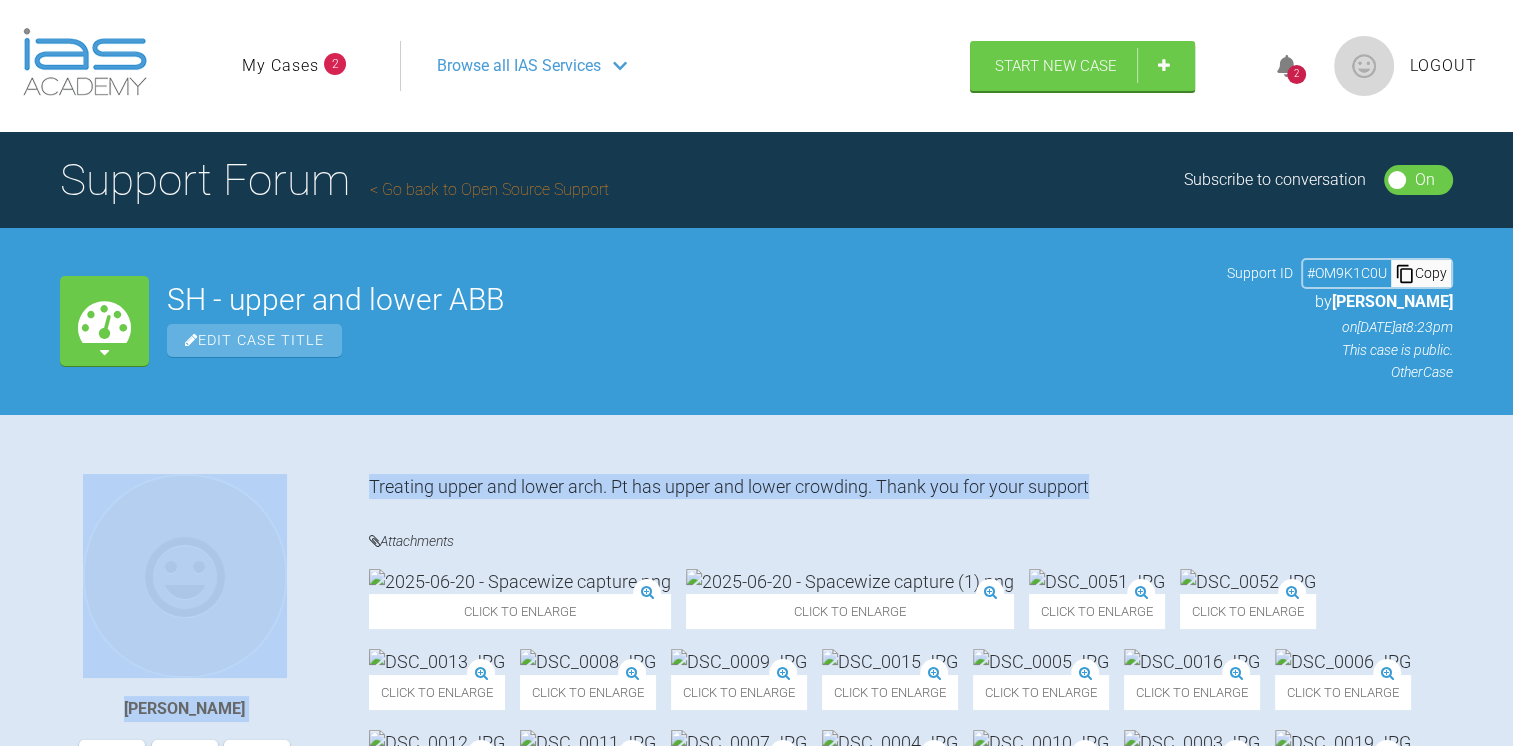 drag, startPoint x: 363, startPoint y: 480, endPoint x: 1096, endPoint y: 490, distance: 733.06824 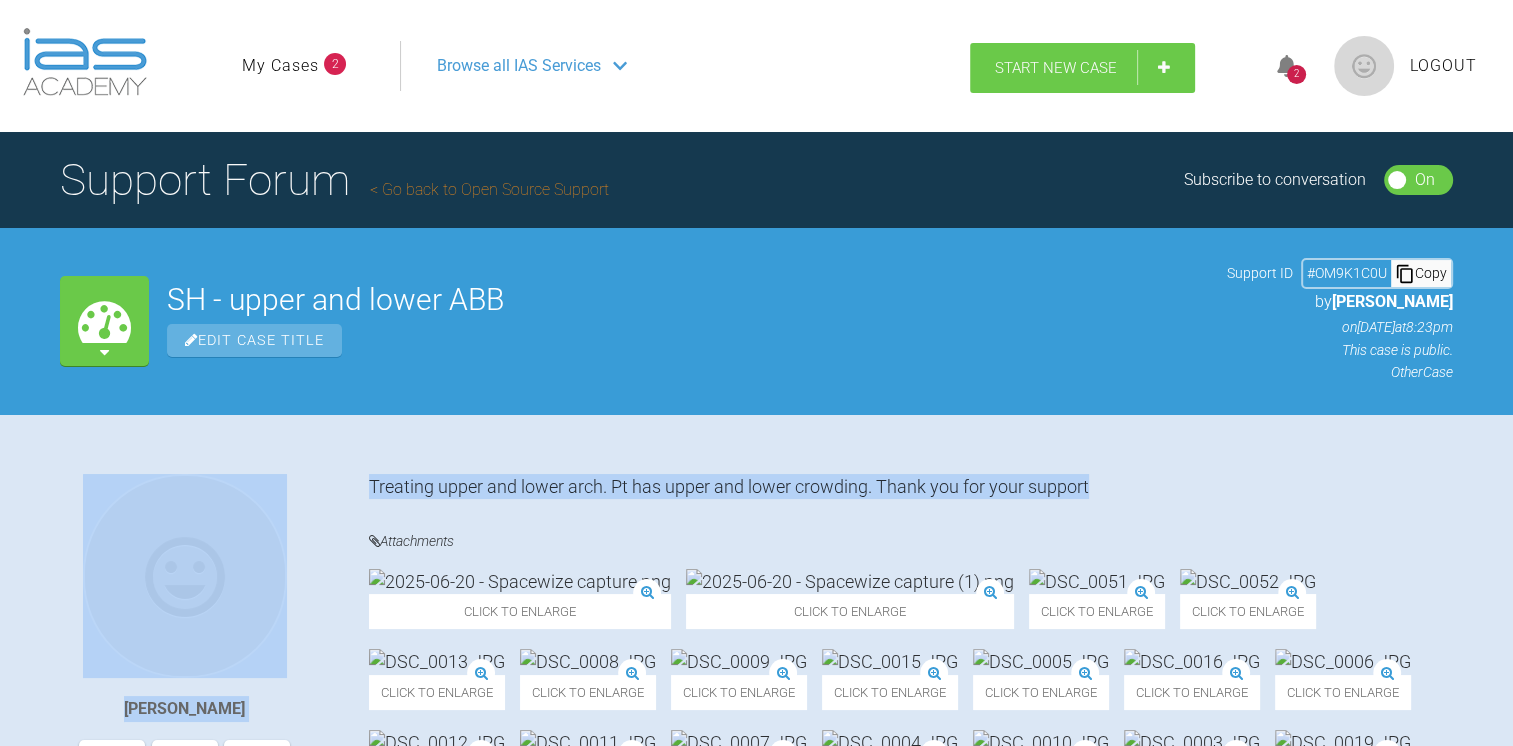 click on "Start New Case" at bounding box center (1056, 68) 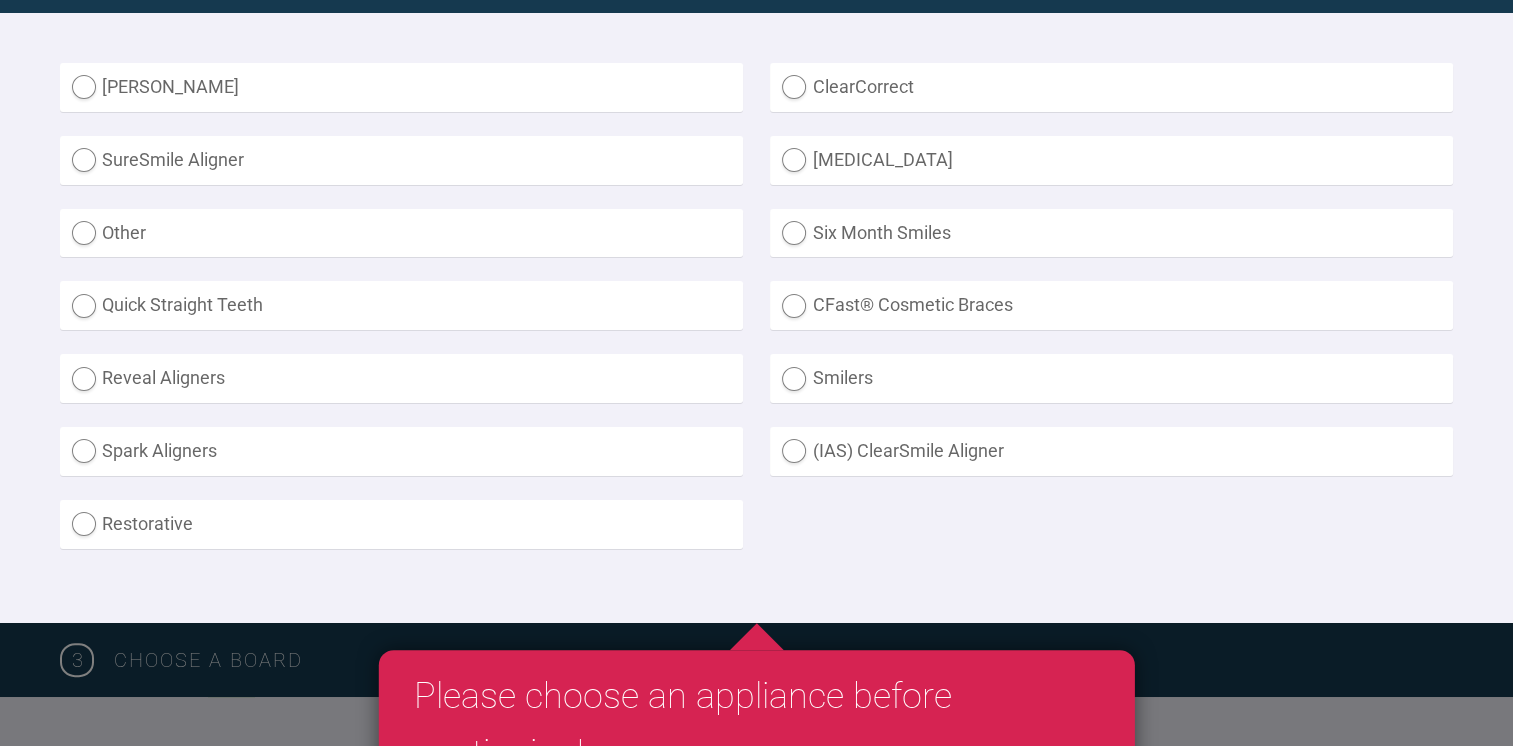 scroll, scrollTop: 587, scrollLeft: 0, axis: vertical 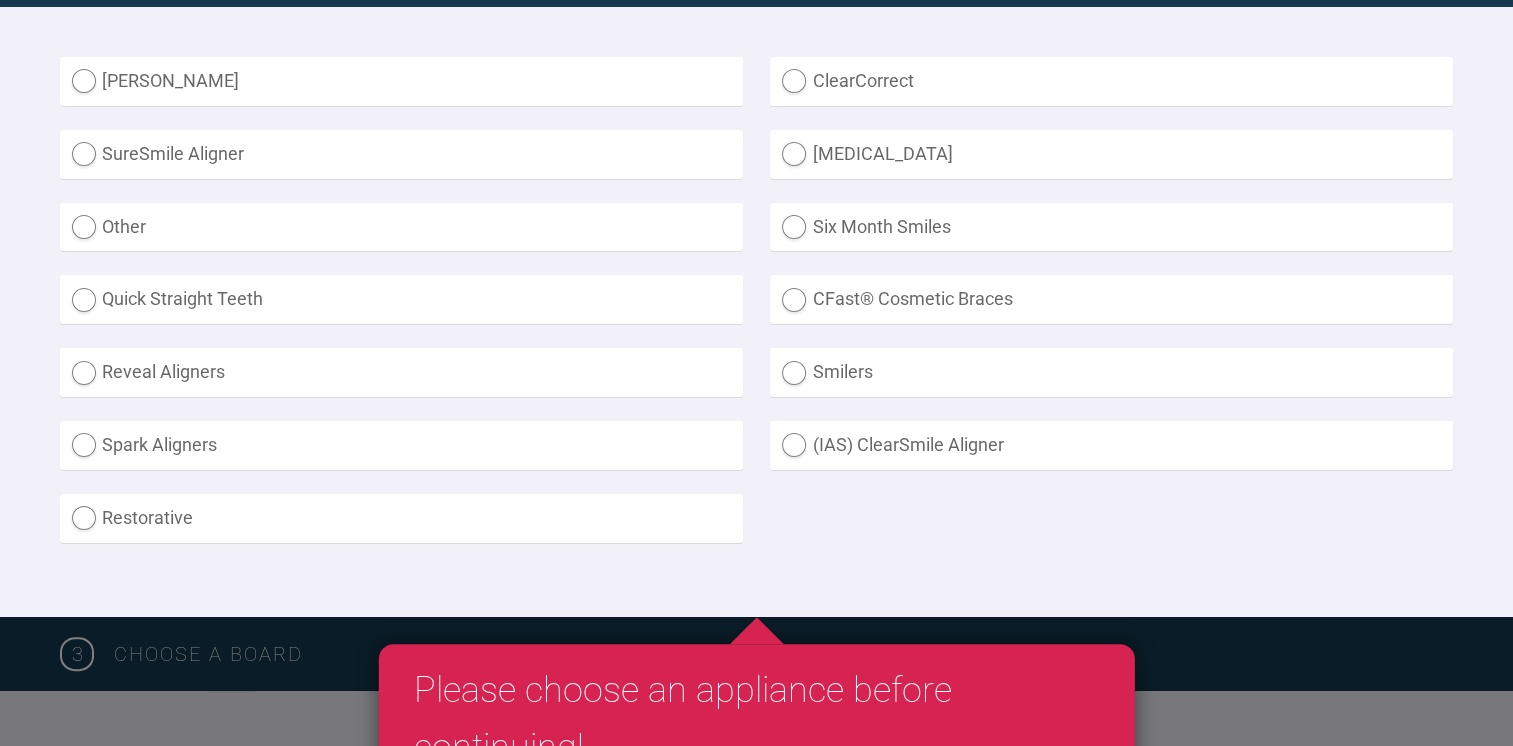 click on "Other" at bounding box center [401, 227] 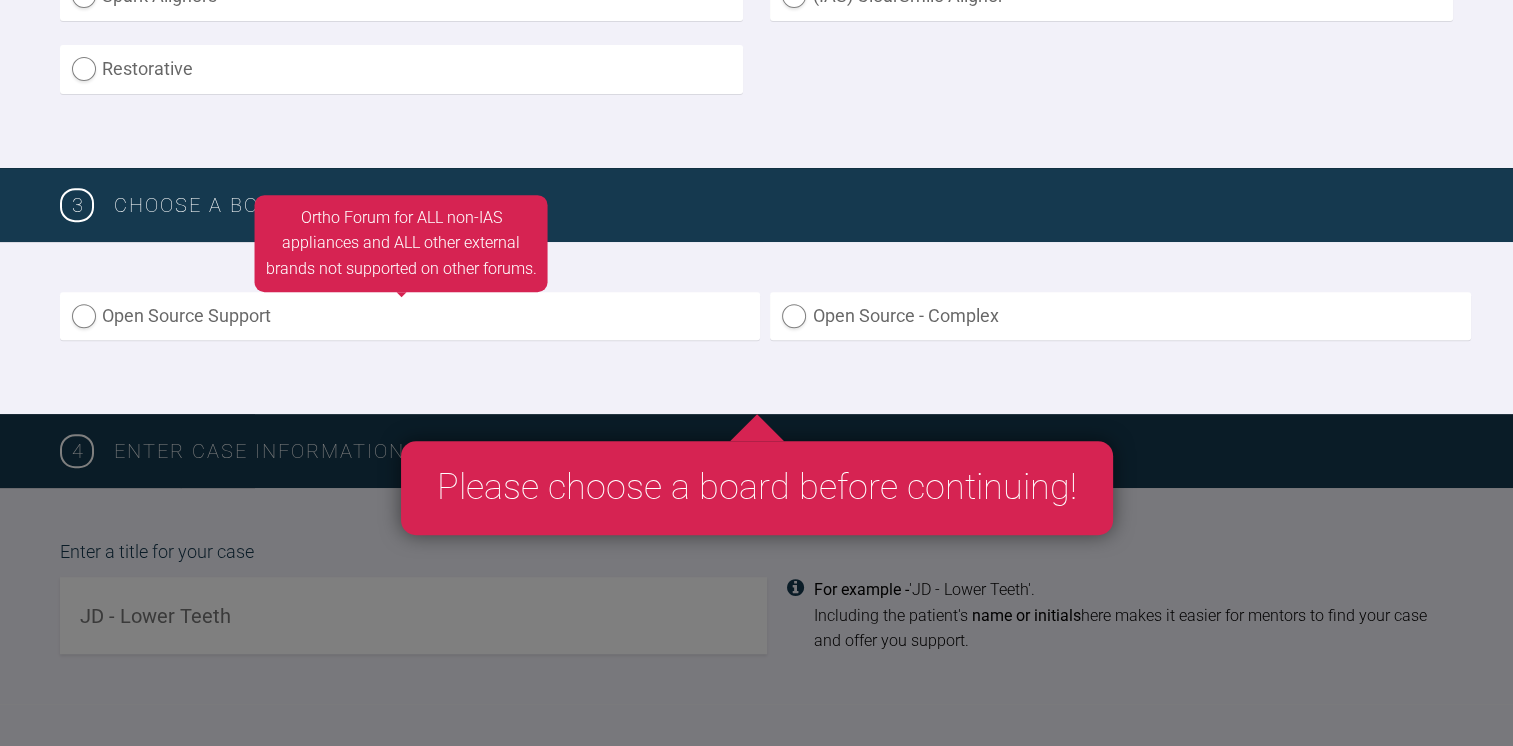click on "Open Source Support" at bounding box center [410, 316] 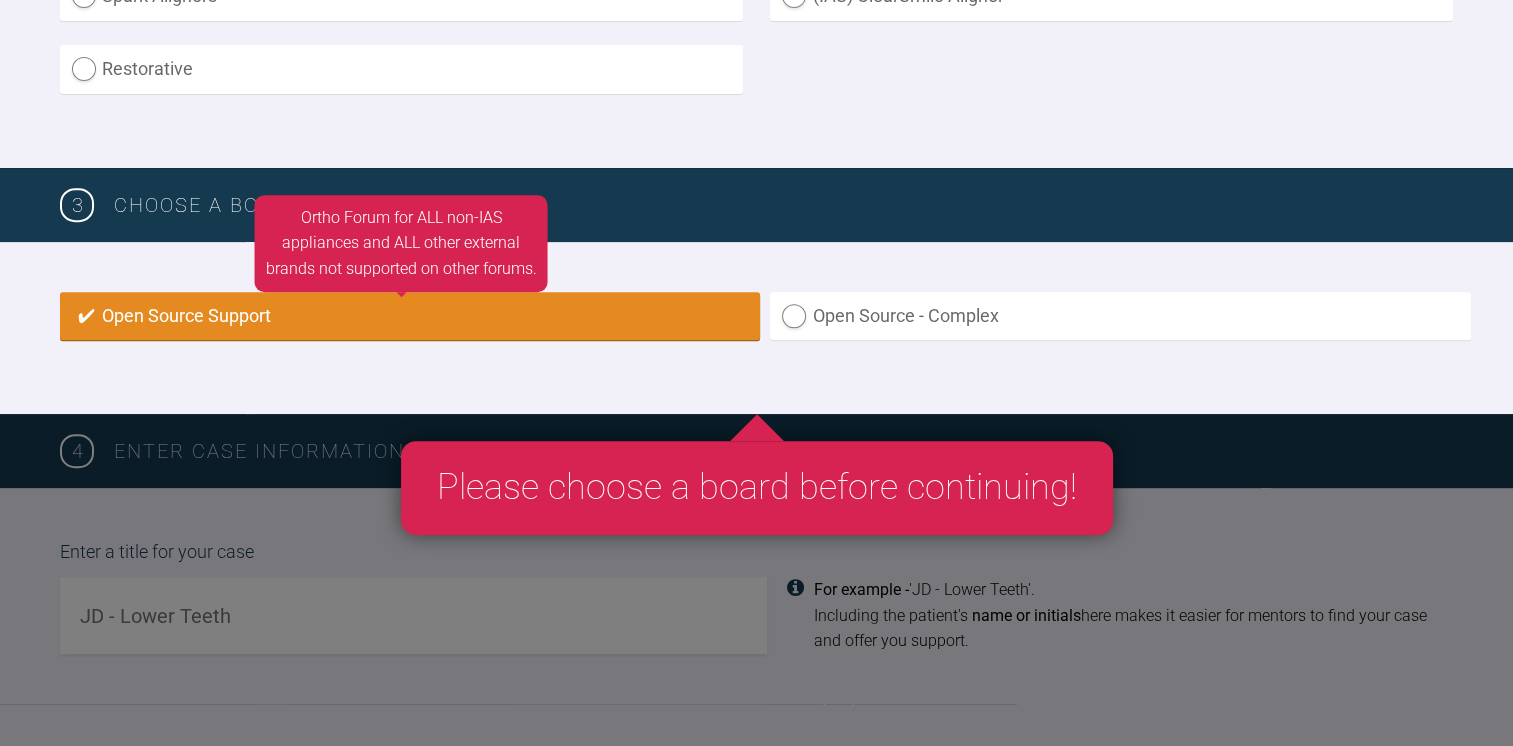 radio on "true" 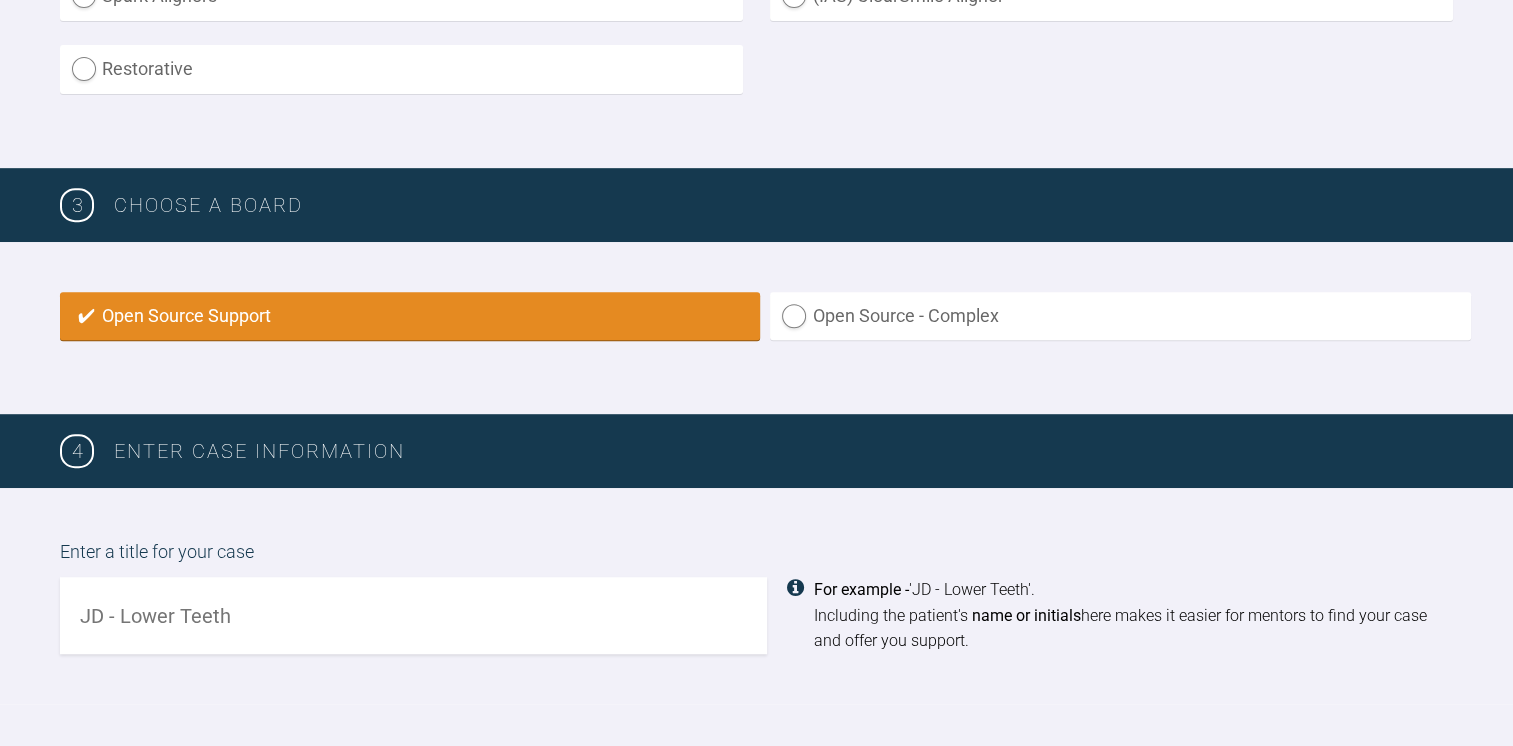 scroll, scrollTop: 1328, scrollLeft: 0, axis: vertical 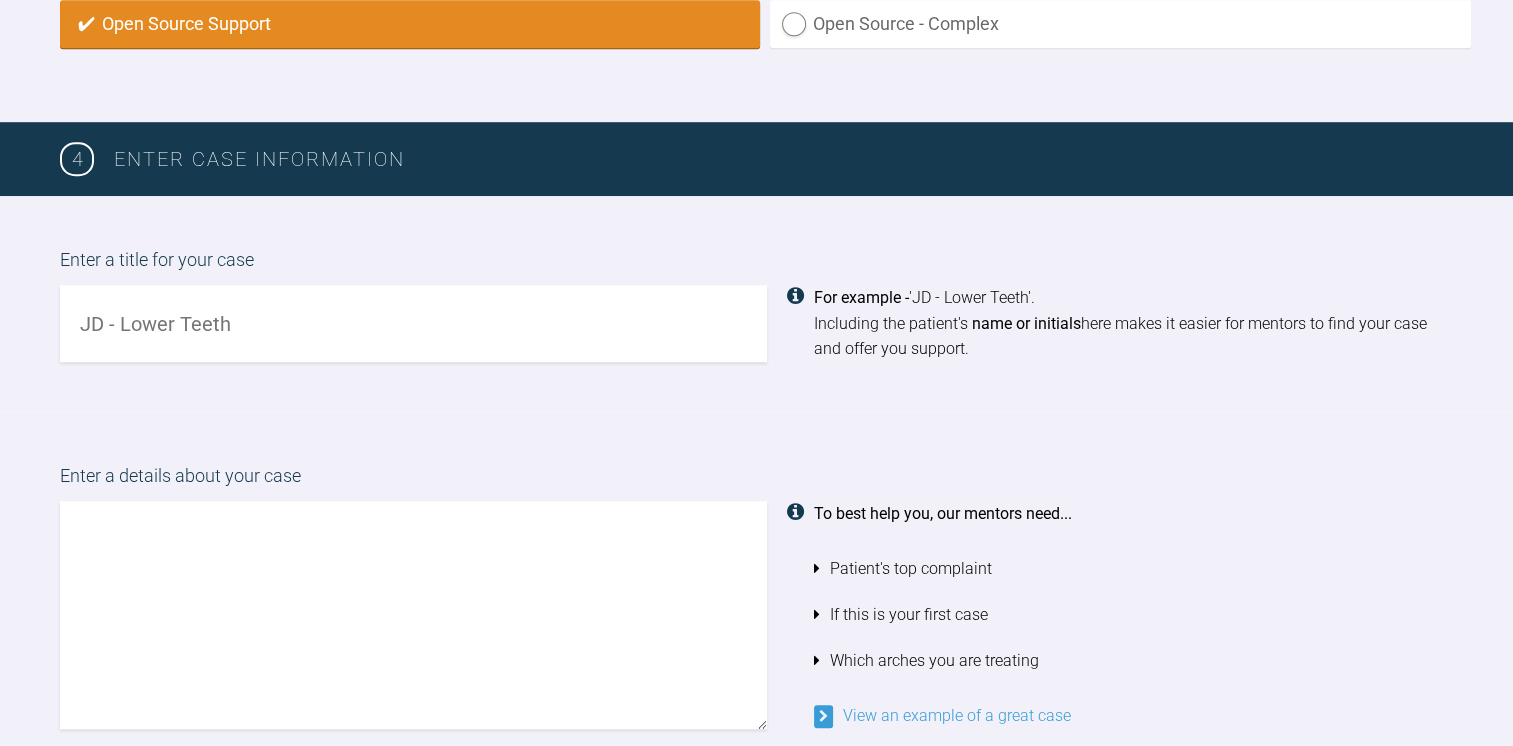 click at bounding box center (413, 323) 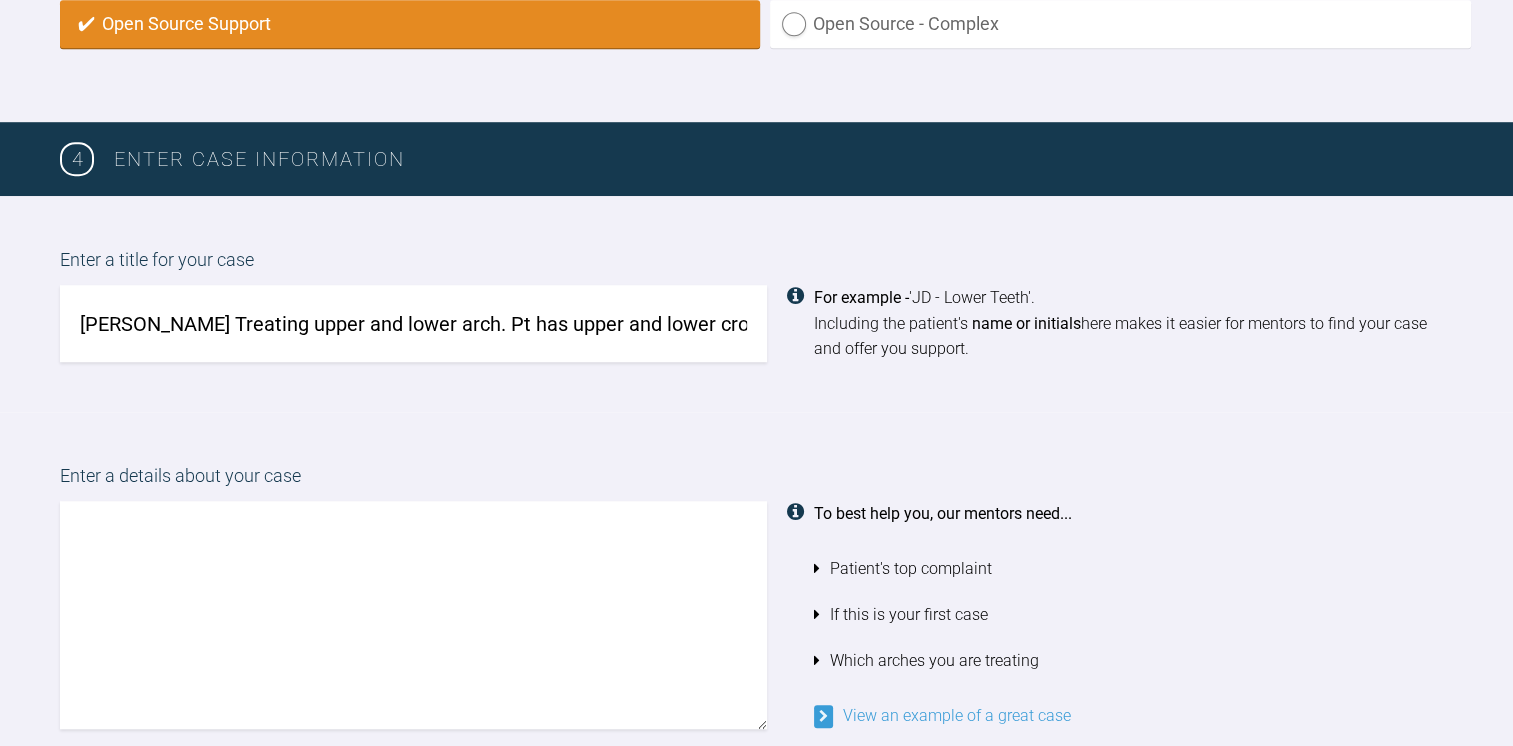 scroll, scrollTop: 0, scrollLeft: 294, axis: horizontal 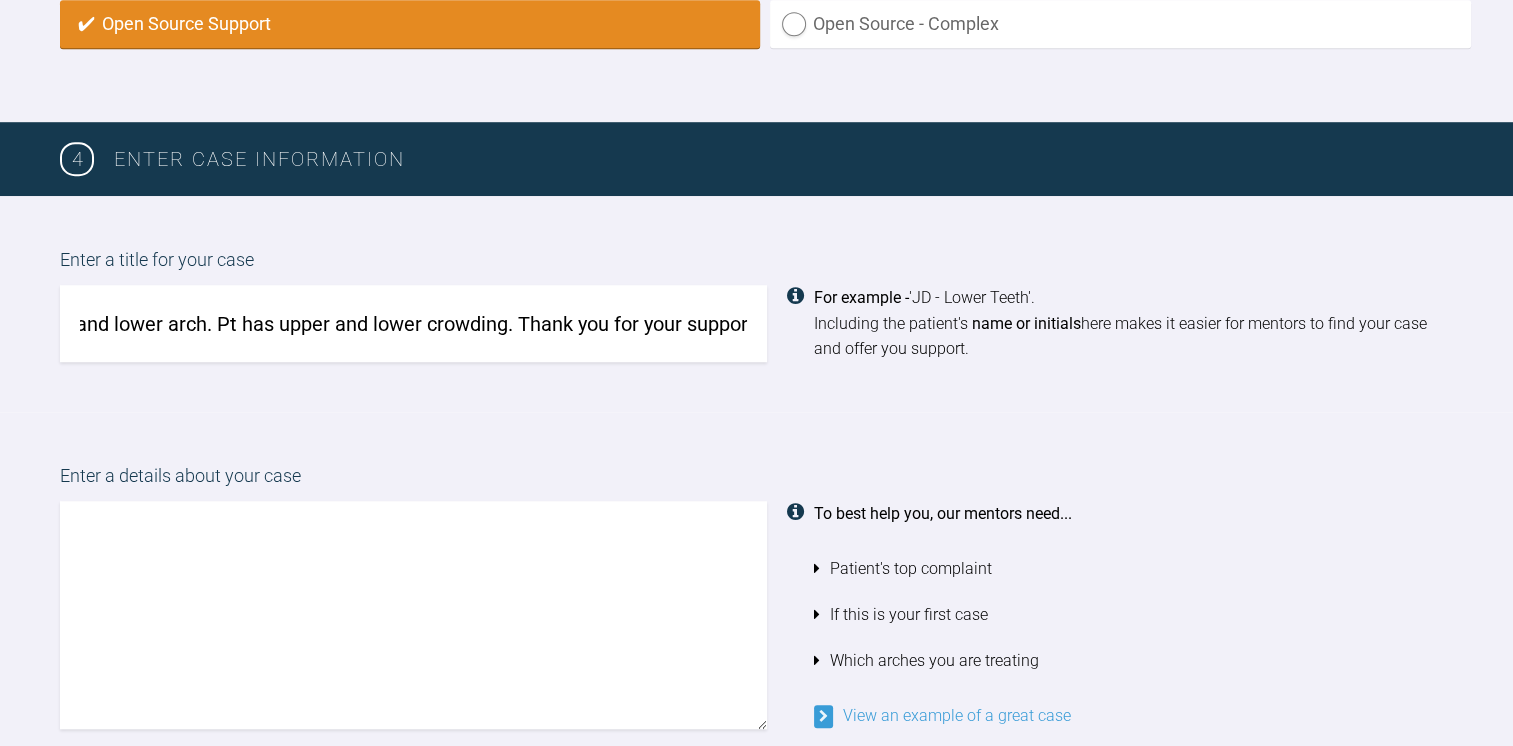 type 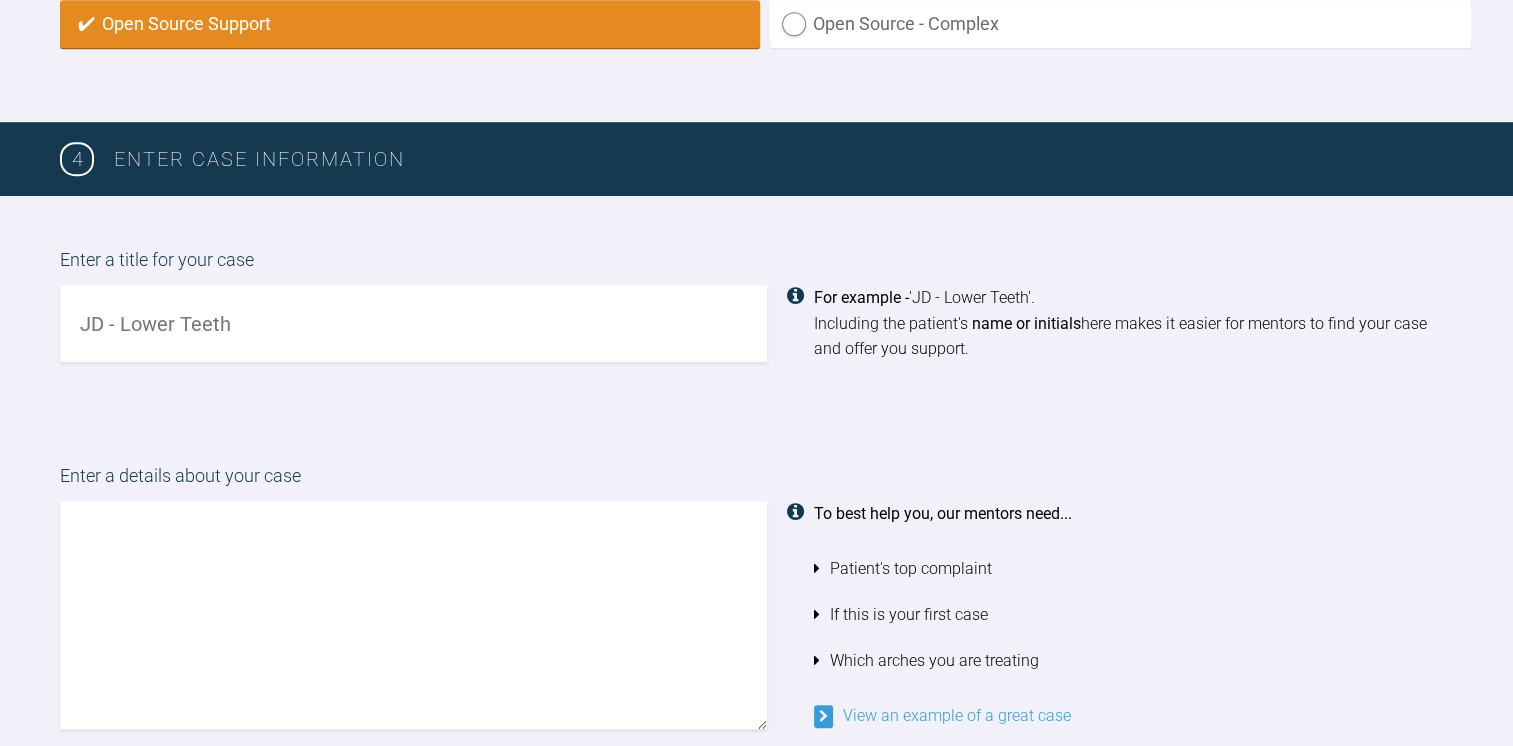 scroll, scrollTop: 0, scrollLeft: 0, axis: both 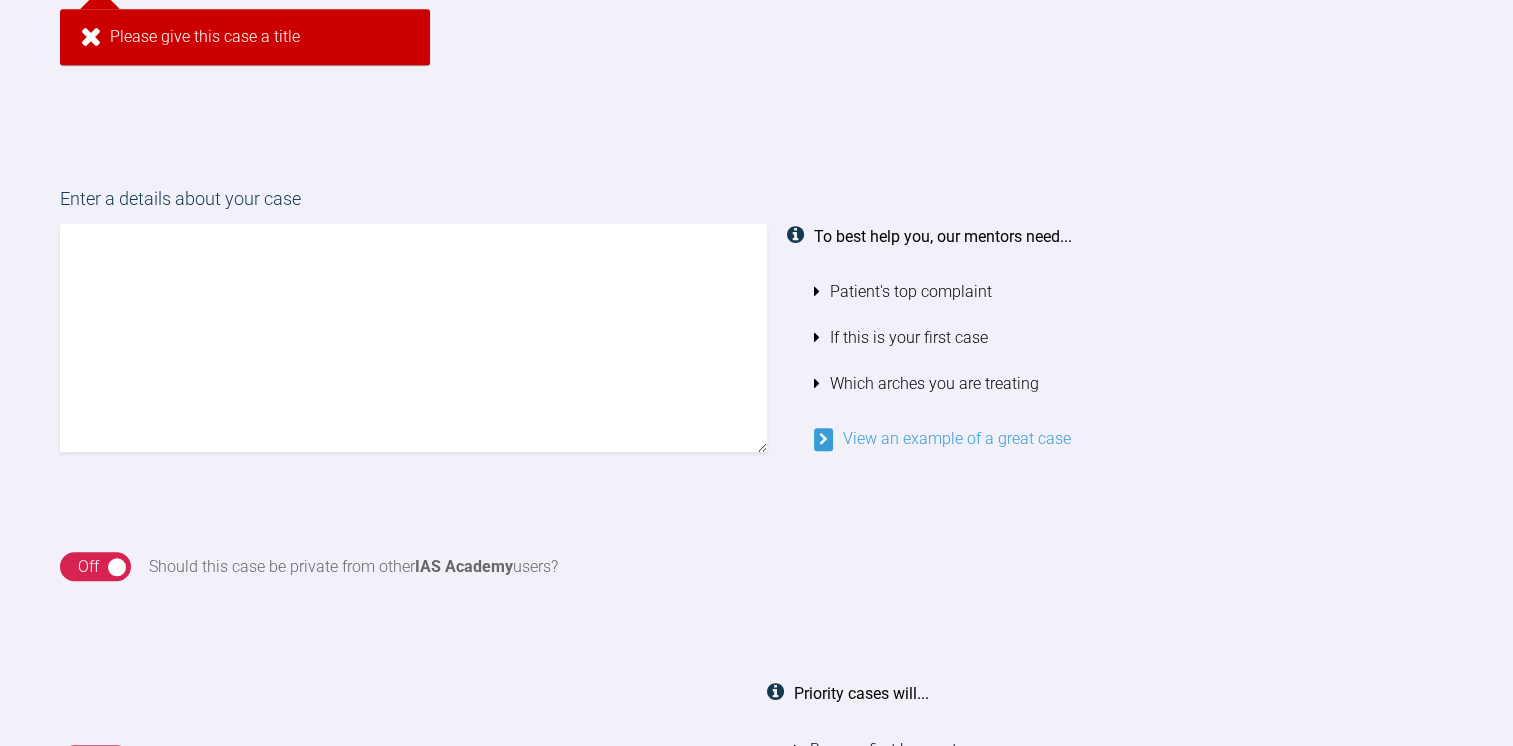 paste on "Matthew Gough
Treating upper and lower arch. Pt has upper and lower crowding. Thank you for your support" 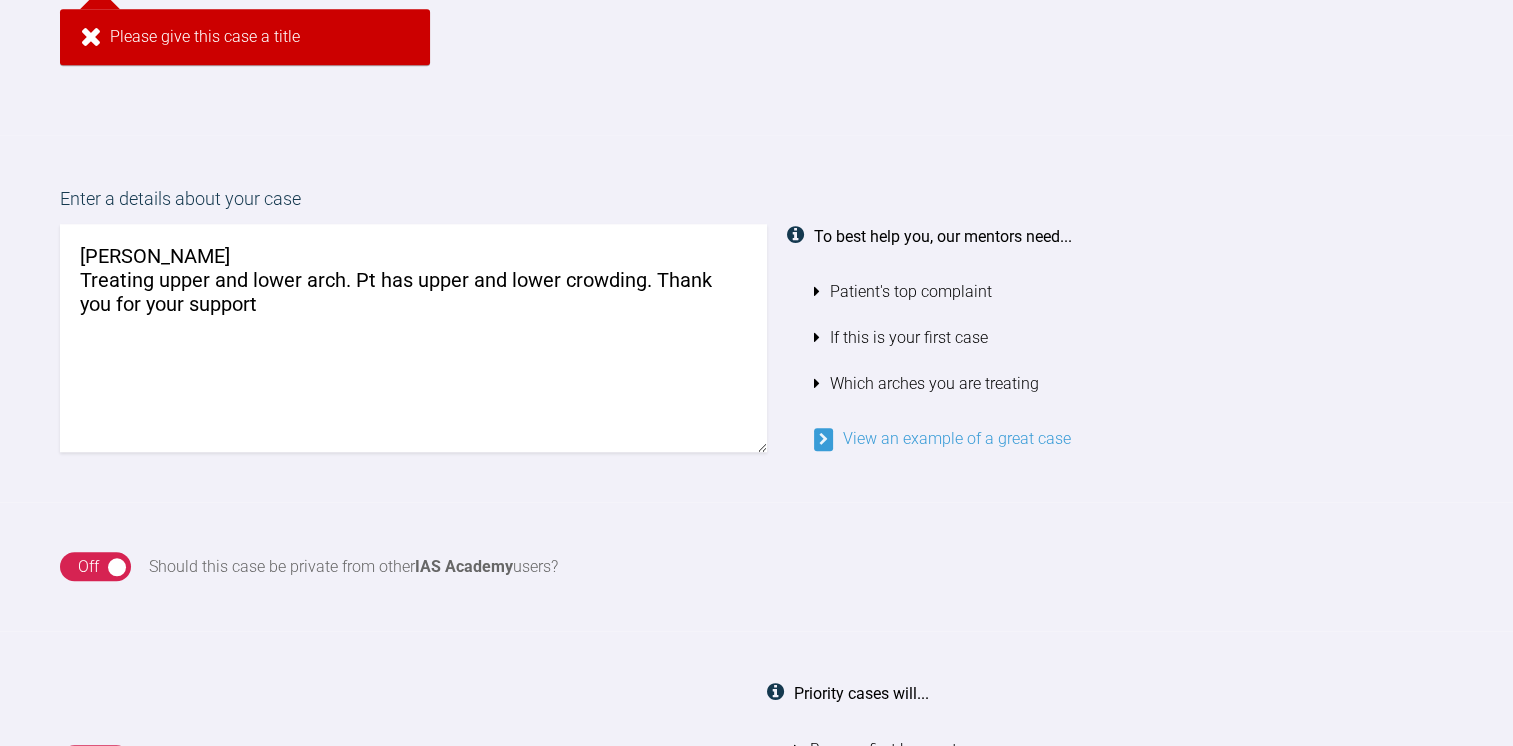 scroll, scrollTop: 1707, scrollLeft: 0, axis: vertical 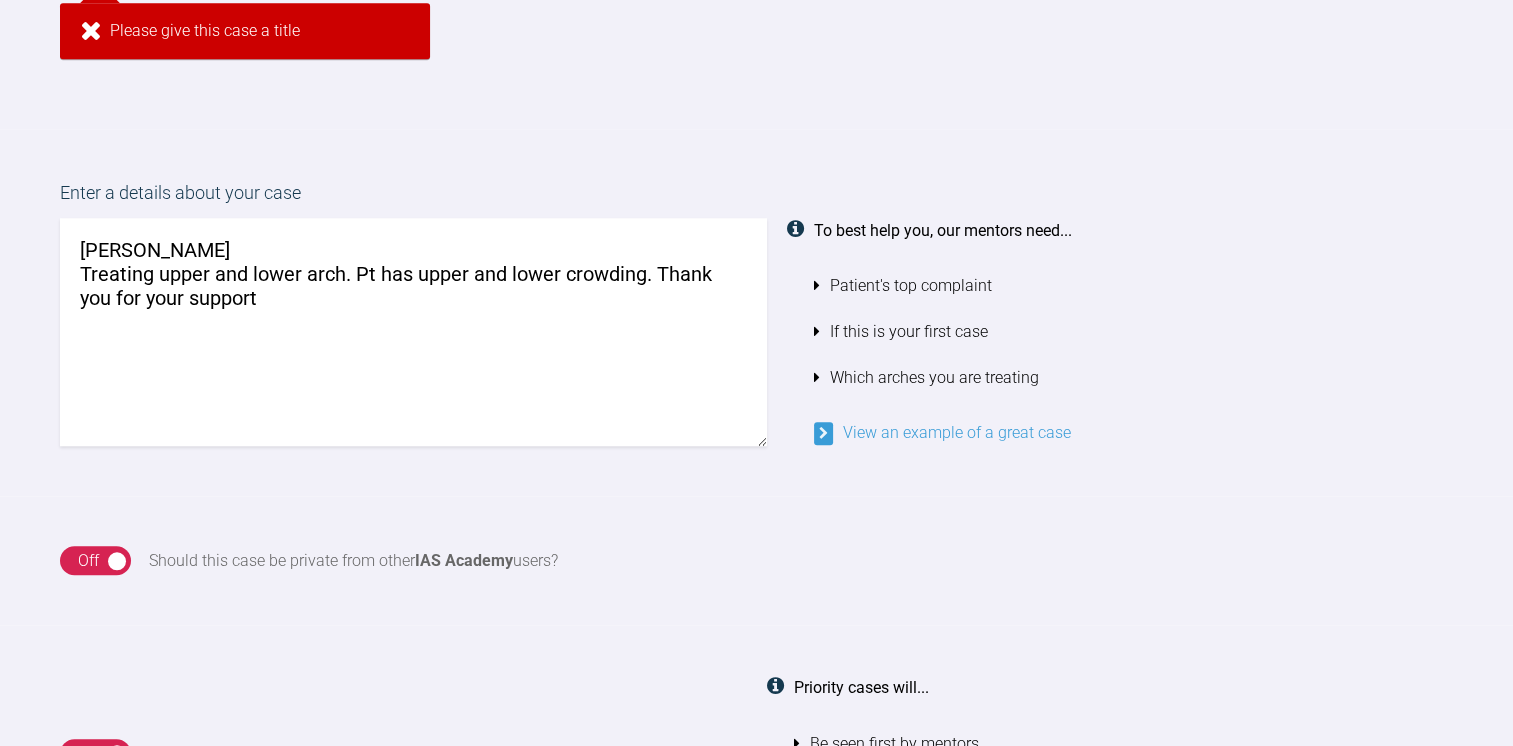 drag, startPoint x: 233, startPoint y: 246, endPoint x: 8, endPoint y: 214, distance: 227.26416 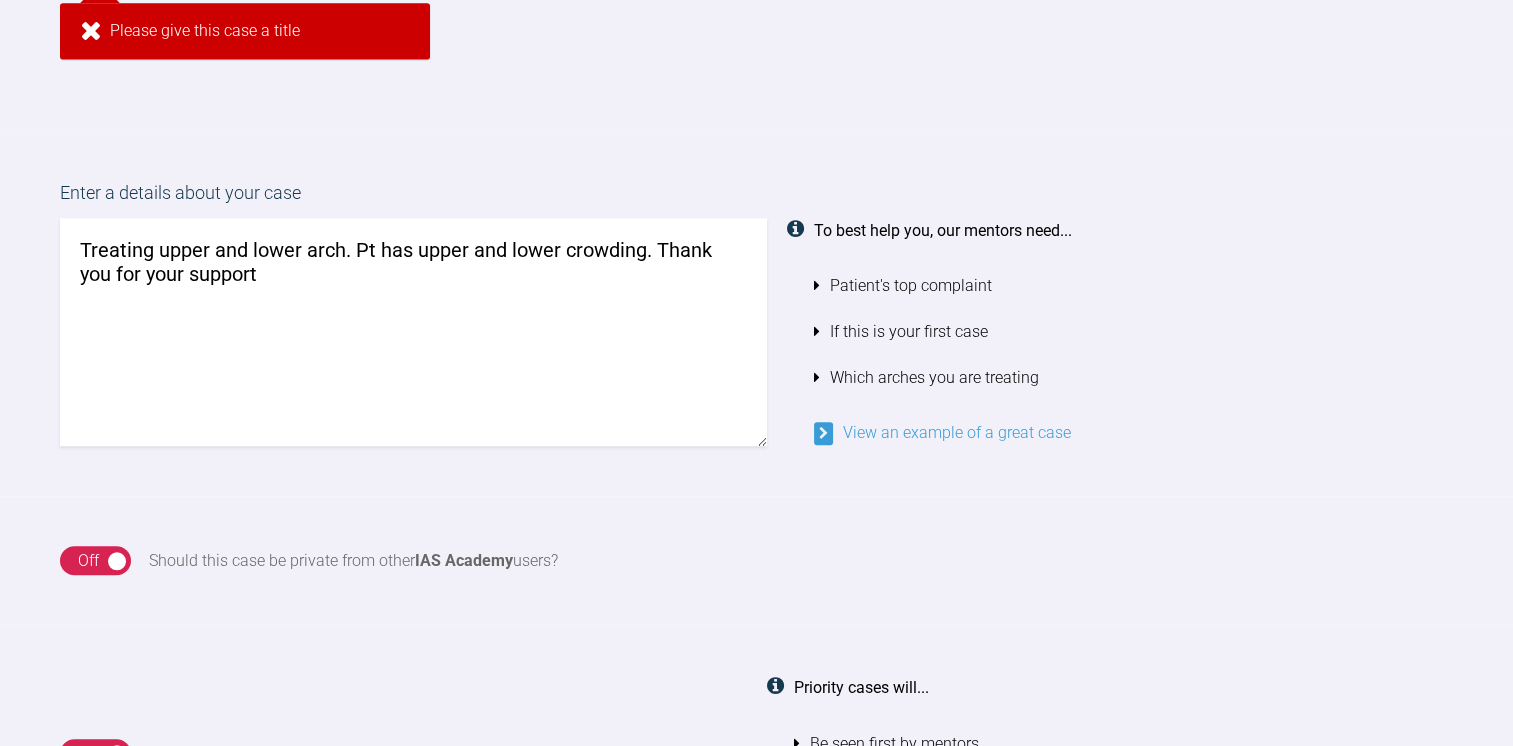drag, startPoint x: 225, startPoint y: 250, endPoint x: 302, endPoint y: 250, distance: 77 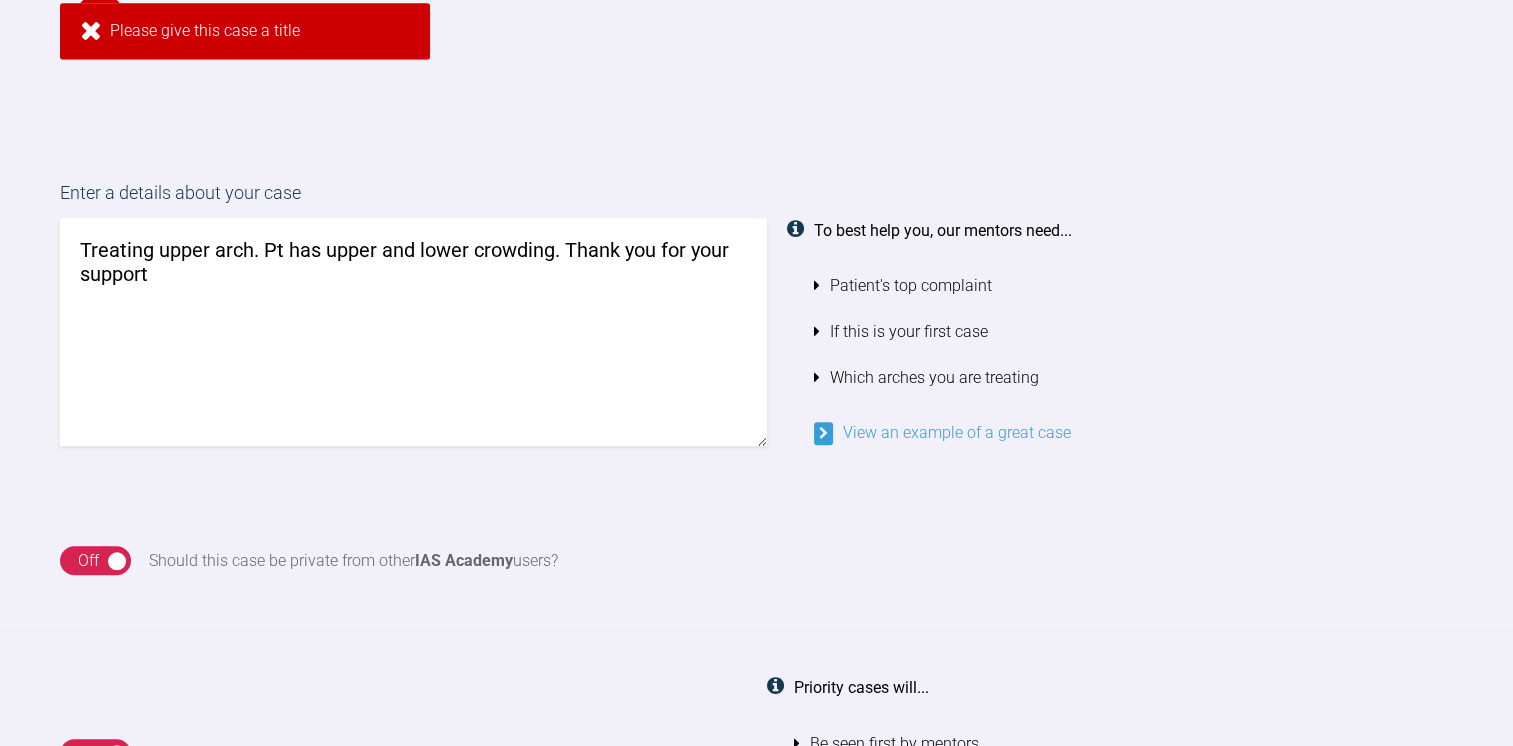 click on "Treating upper arch. Pt has upper and lower crowding. Thank you for your support" at bounding box center [413, 332] 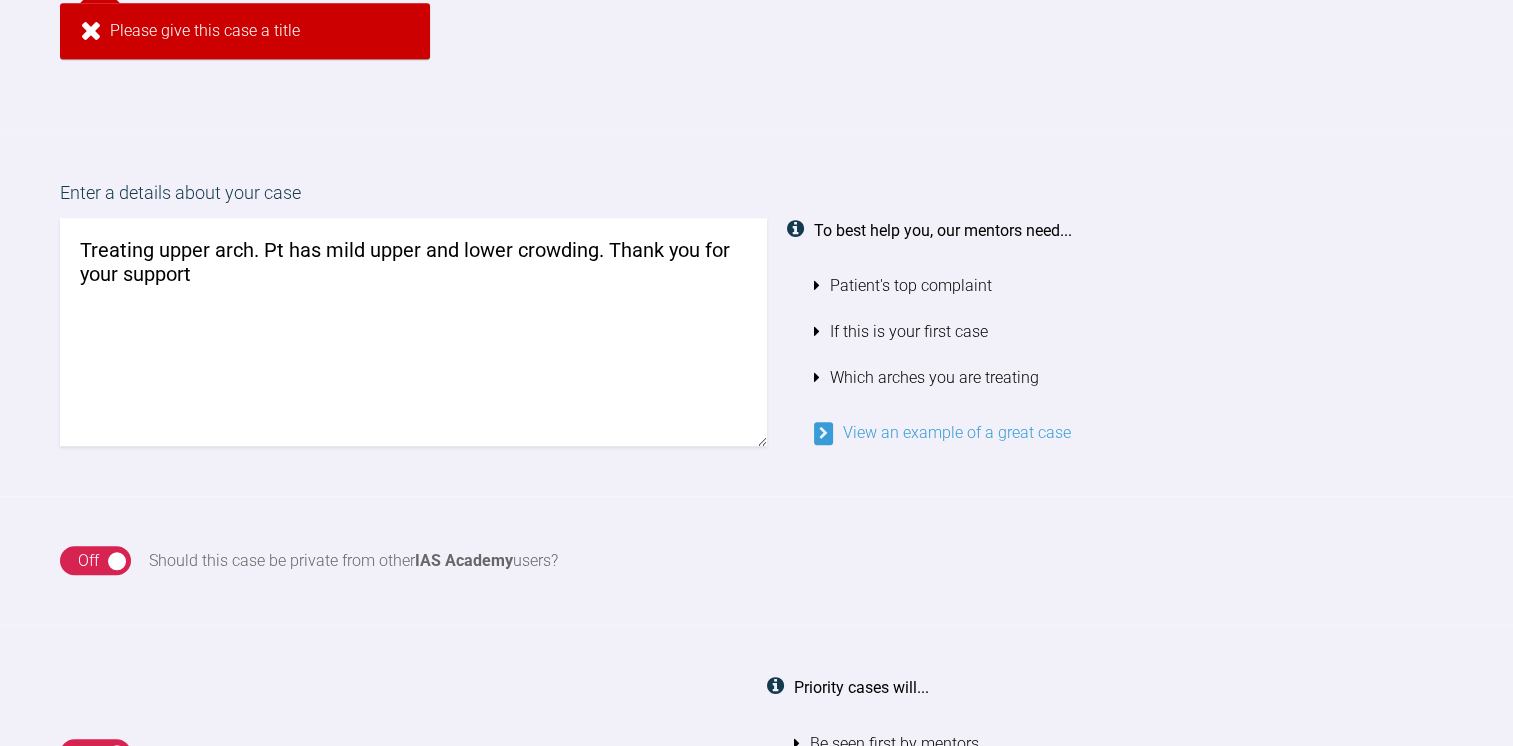 drag, startPoint x: 417, startPoint y: 246, endPoint x: 594, endPoint y: 242, distance: 177.0452 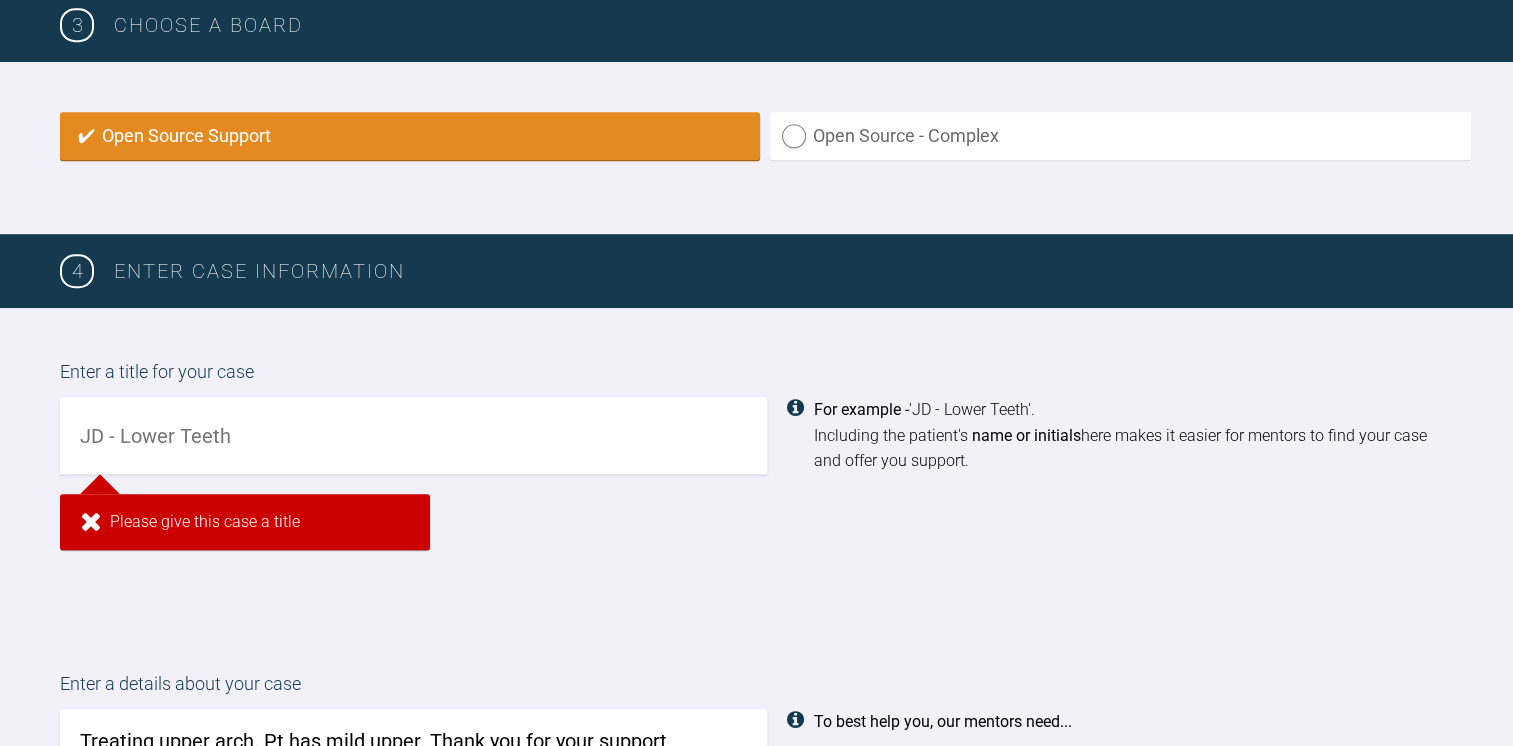 type on "Treating upper arch. Pt has mild upper. Thank you for your support" 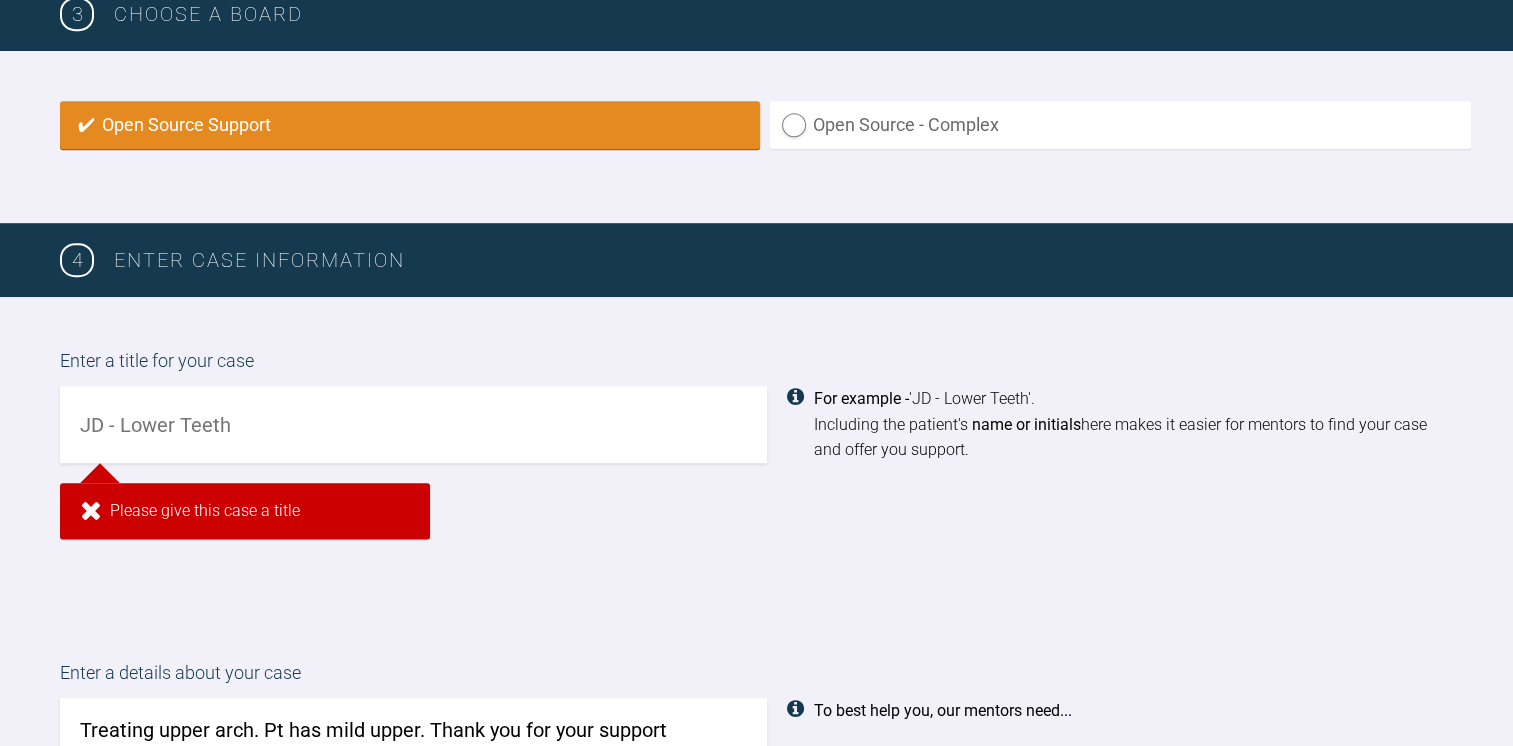 click at bounding box center [413, 424] 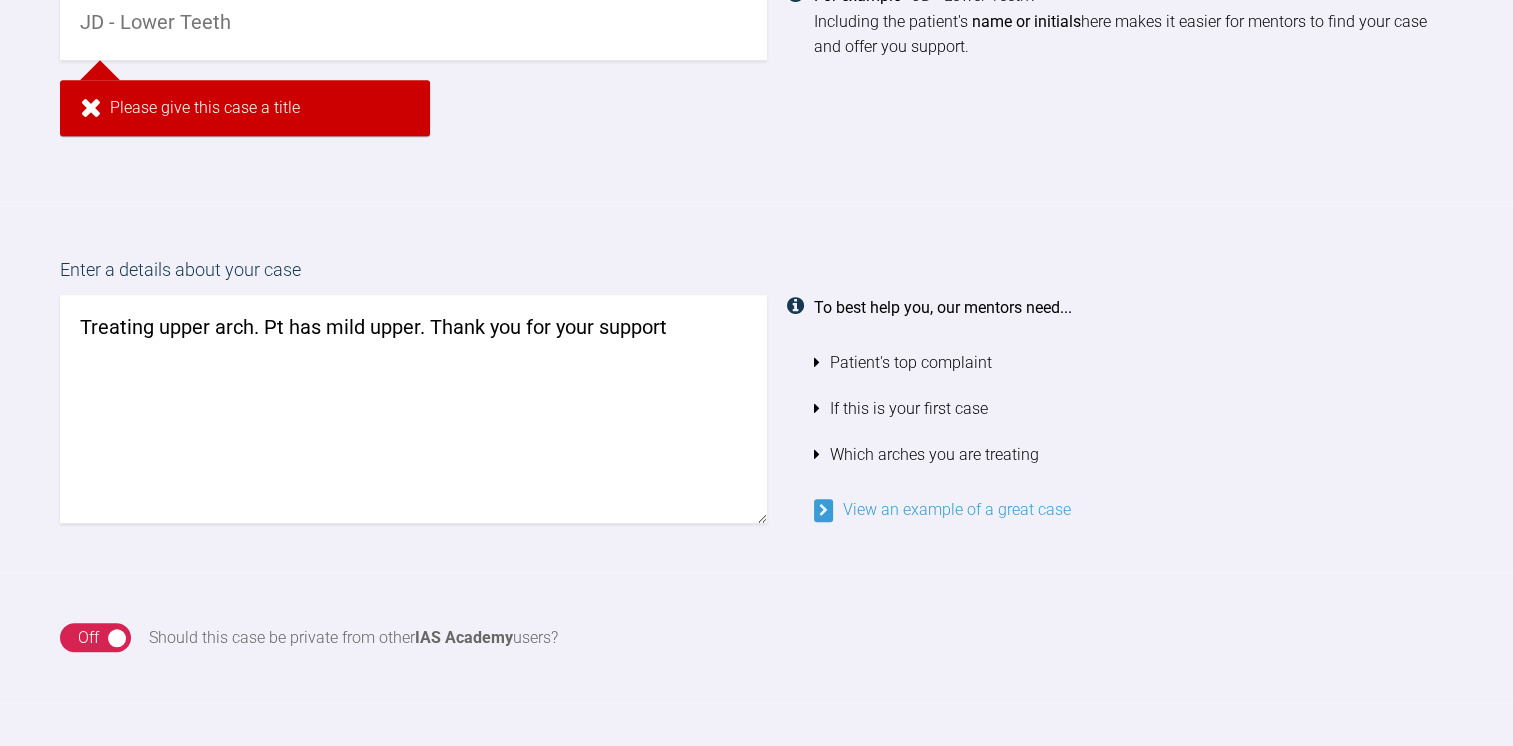 scroll, scrollTop: 1707, scrollLeft: 0, axis: vertical 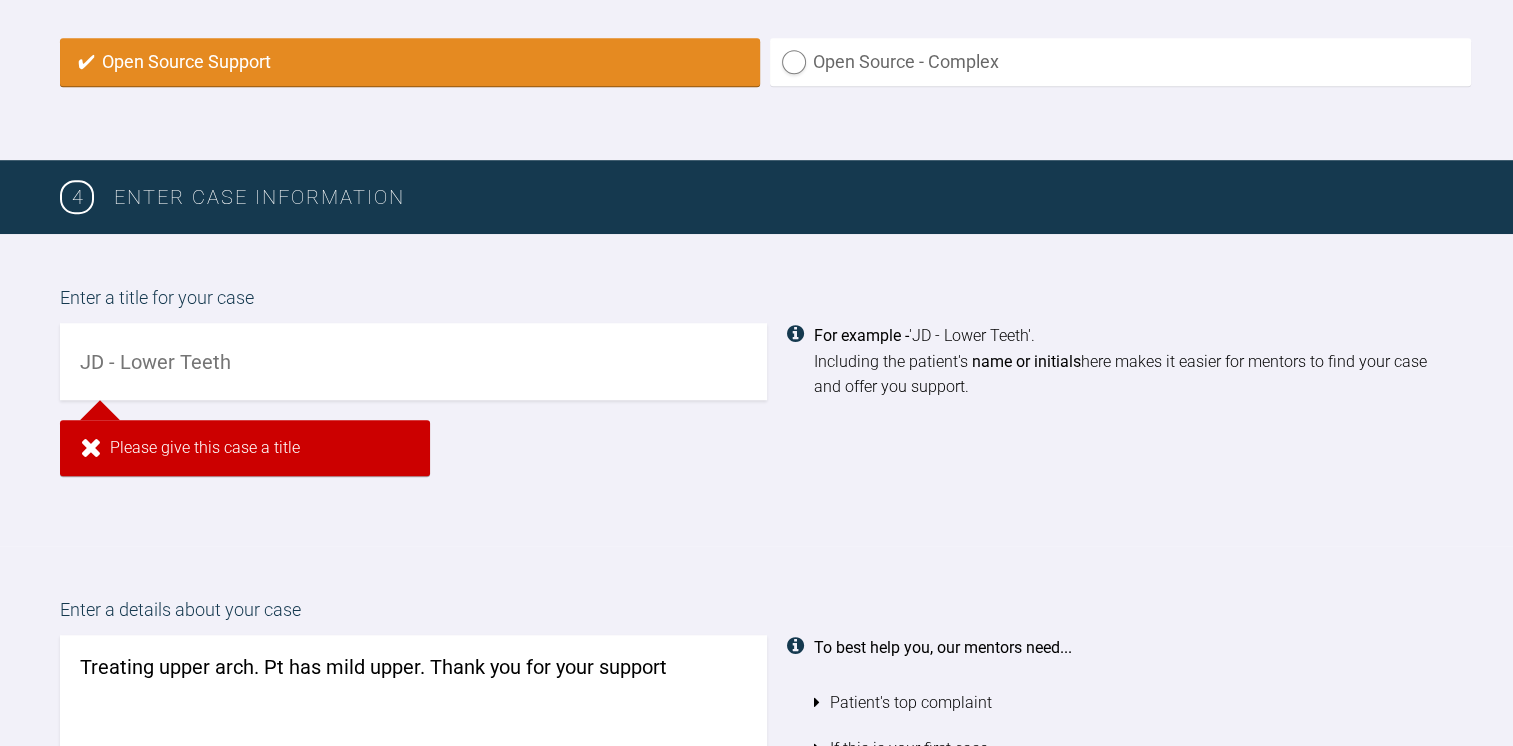 click at bounding box center (413, 361) 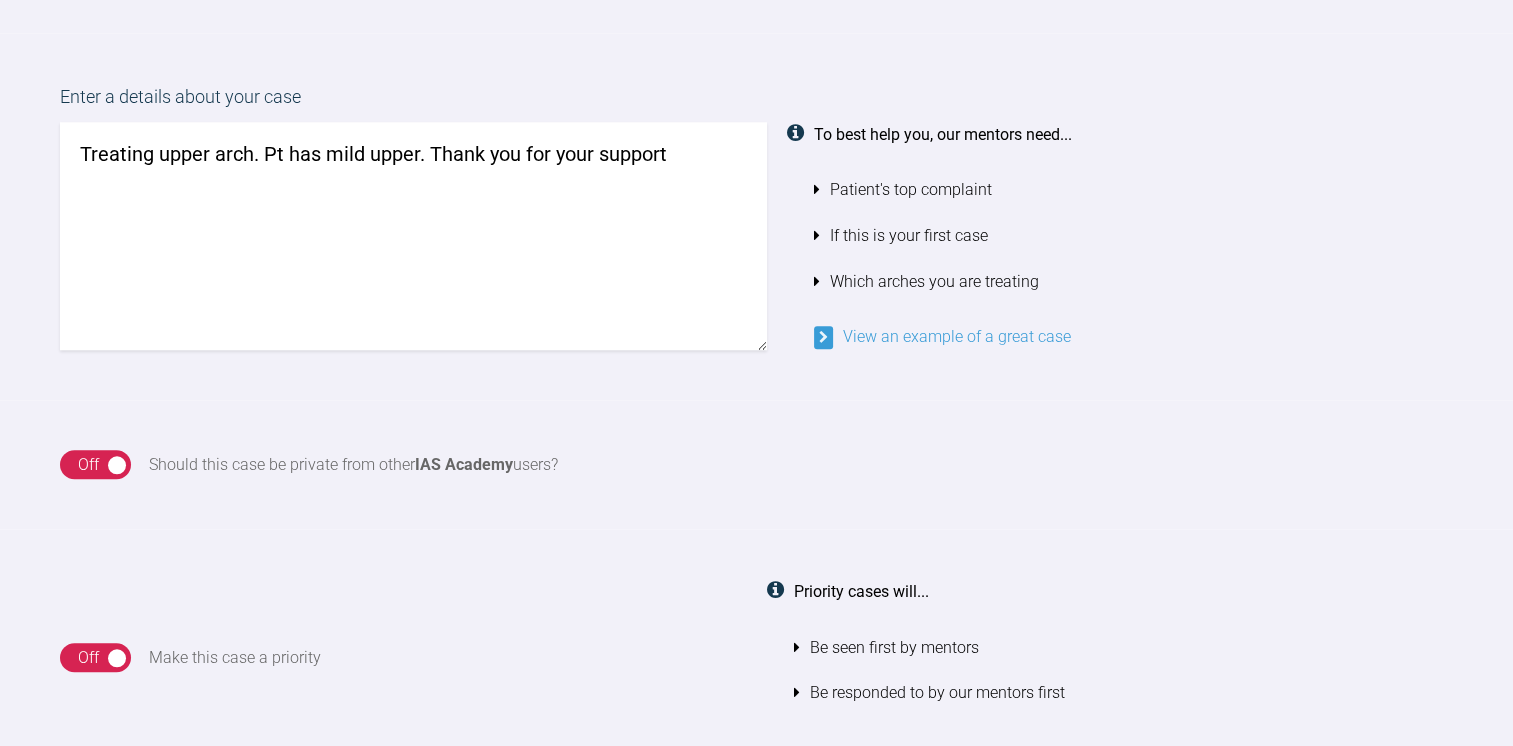 scroll, scrollTop: 1636, scrollLeft: 0, axis: vertical 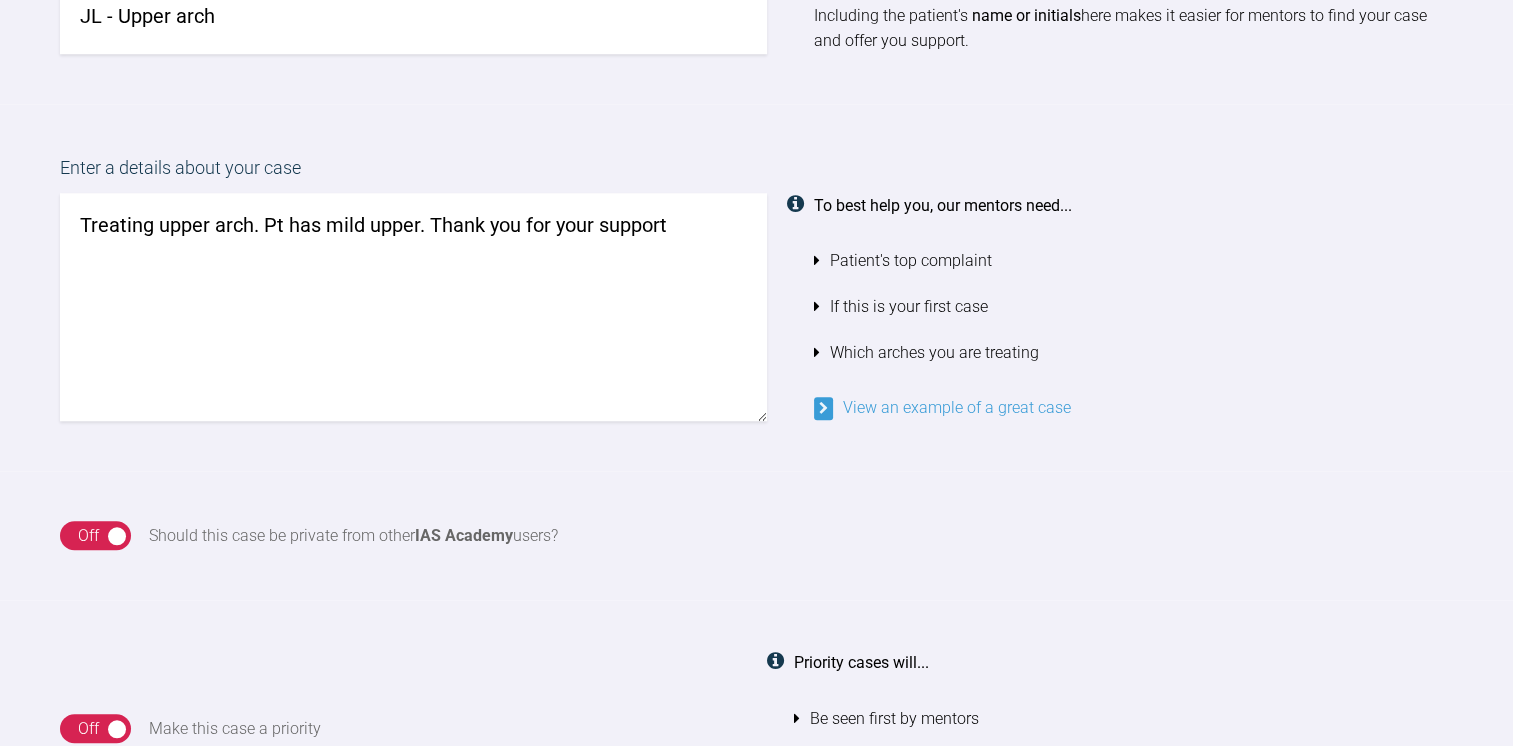 type on "JL - Upper arch" 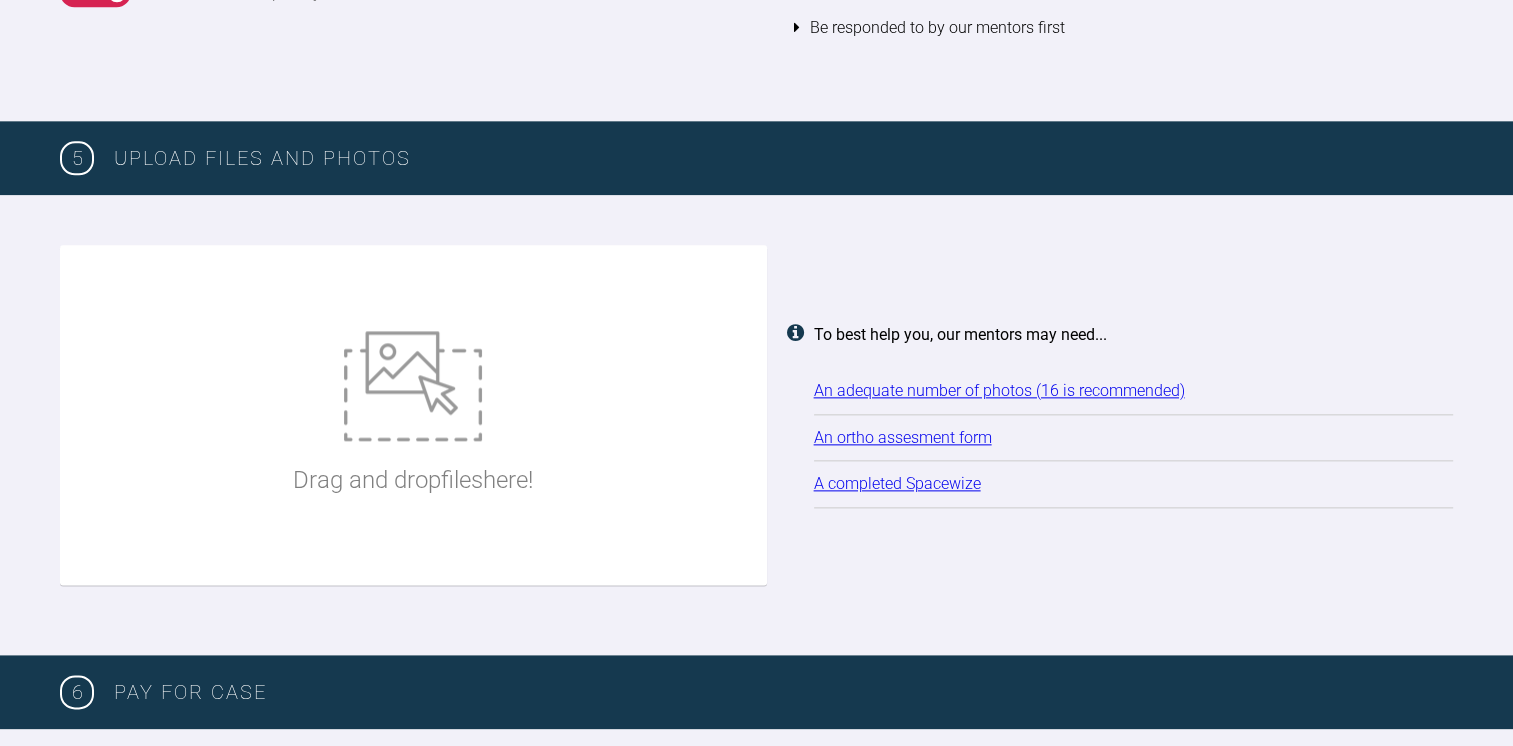 scroll, scrollTop: 2398, scrollLeft: 0, axis: vertical 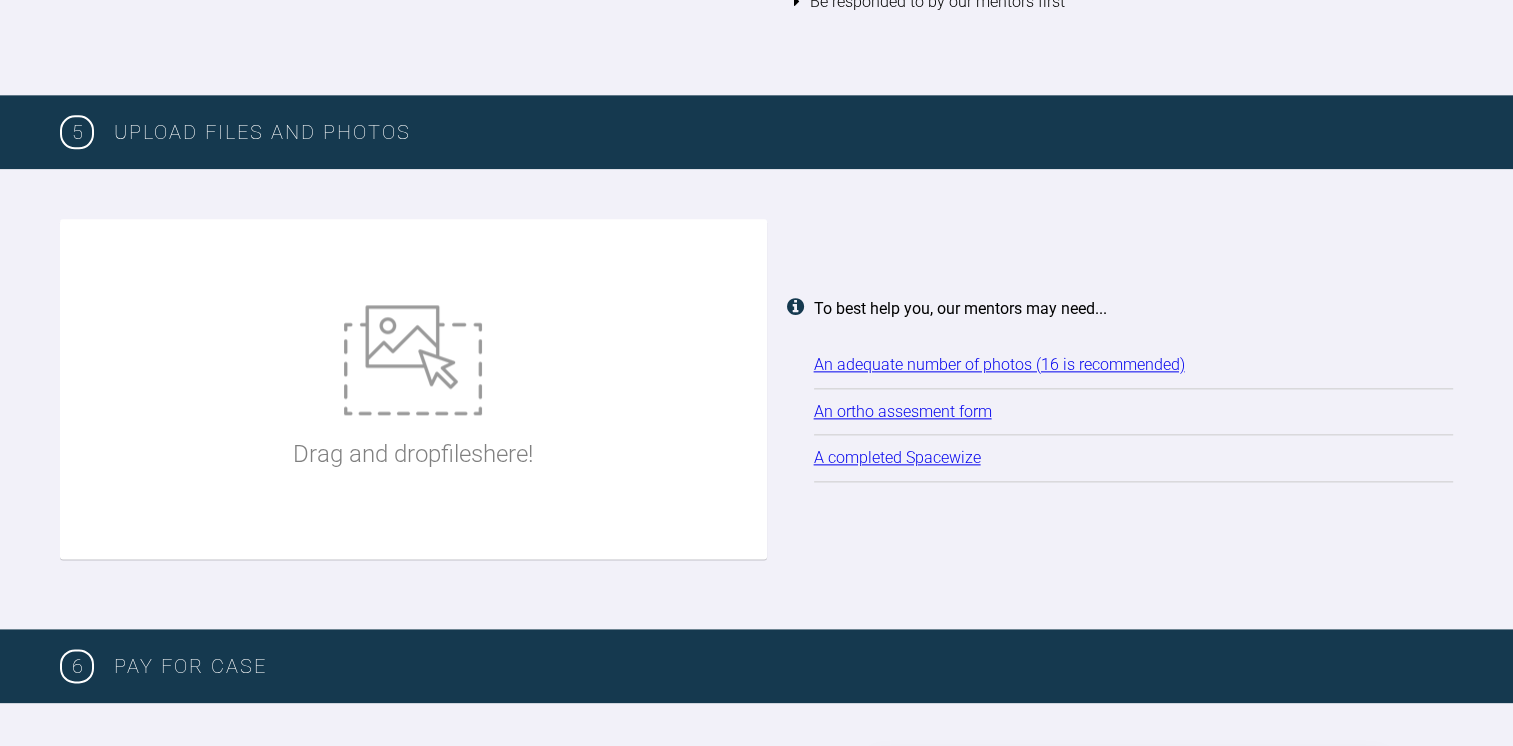 click on "Drag and drop  files  here!" at bounding box center (413, 389) 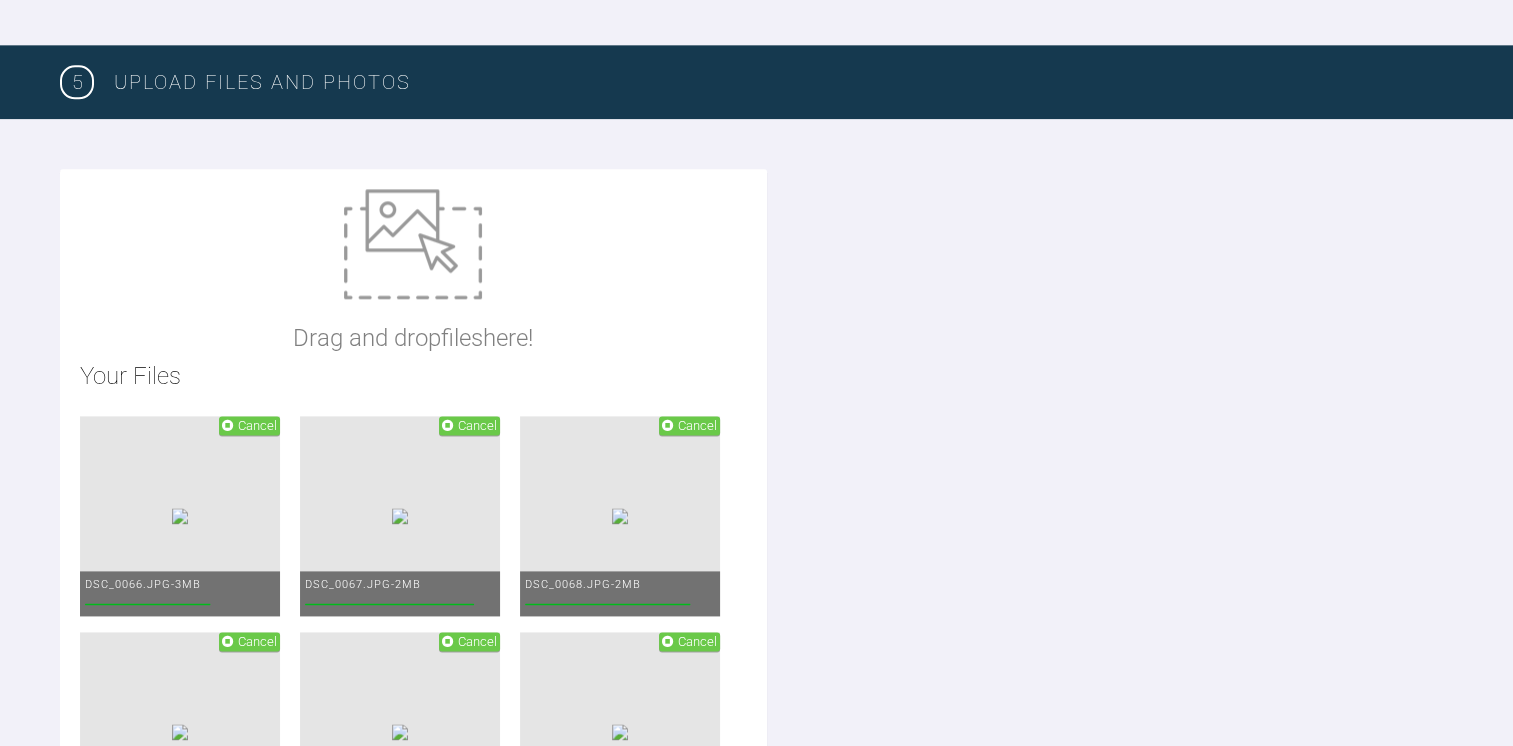 scroll, scrollTop: 2335, scrollLeft: 0, axis: vertical 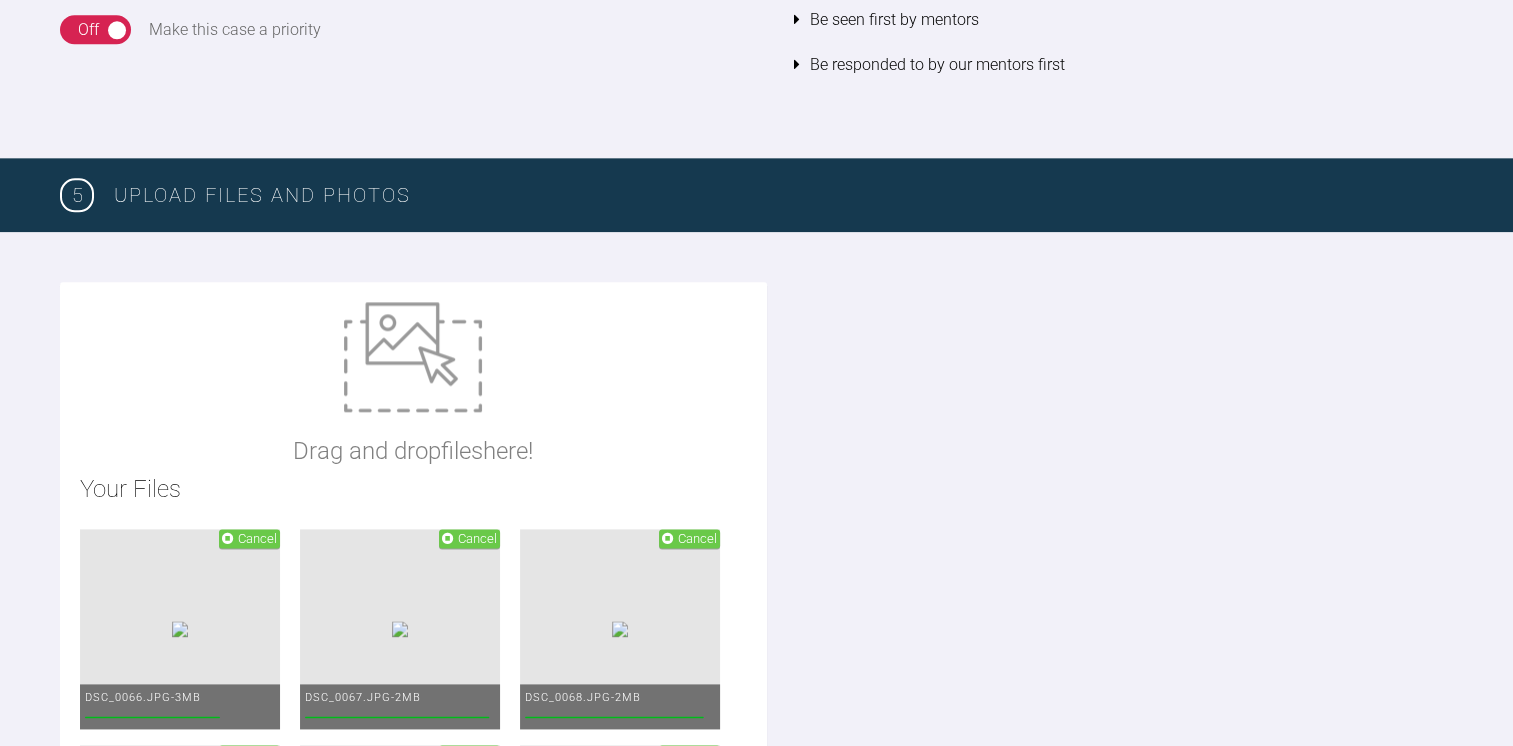 click at bounding box center (413, 357) 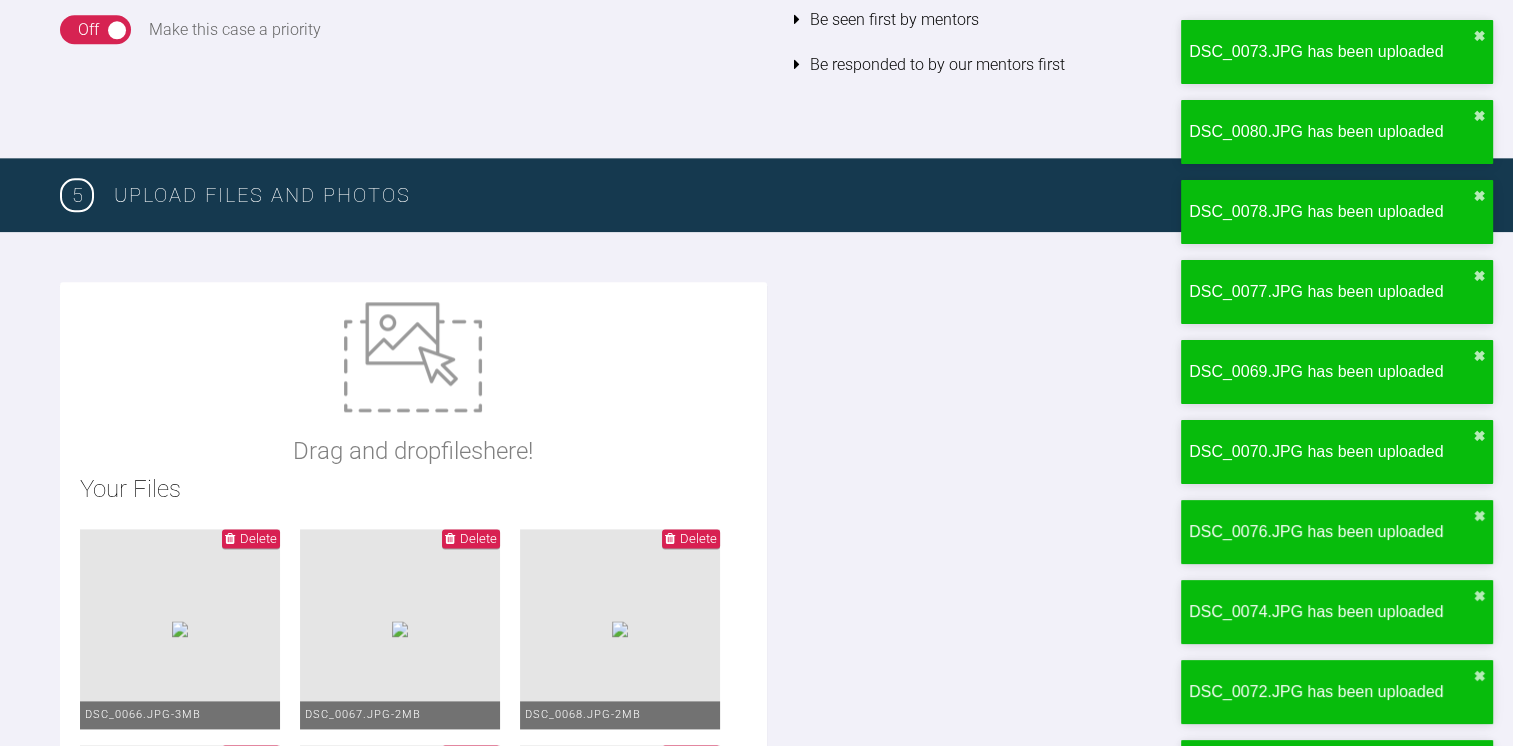 type on "C:\fakepath\Jl doc.pdf" 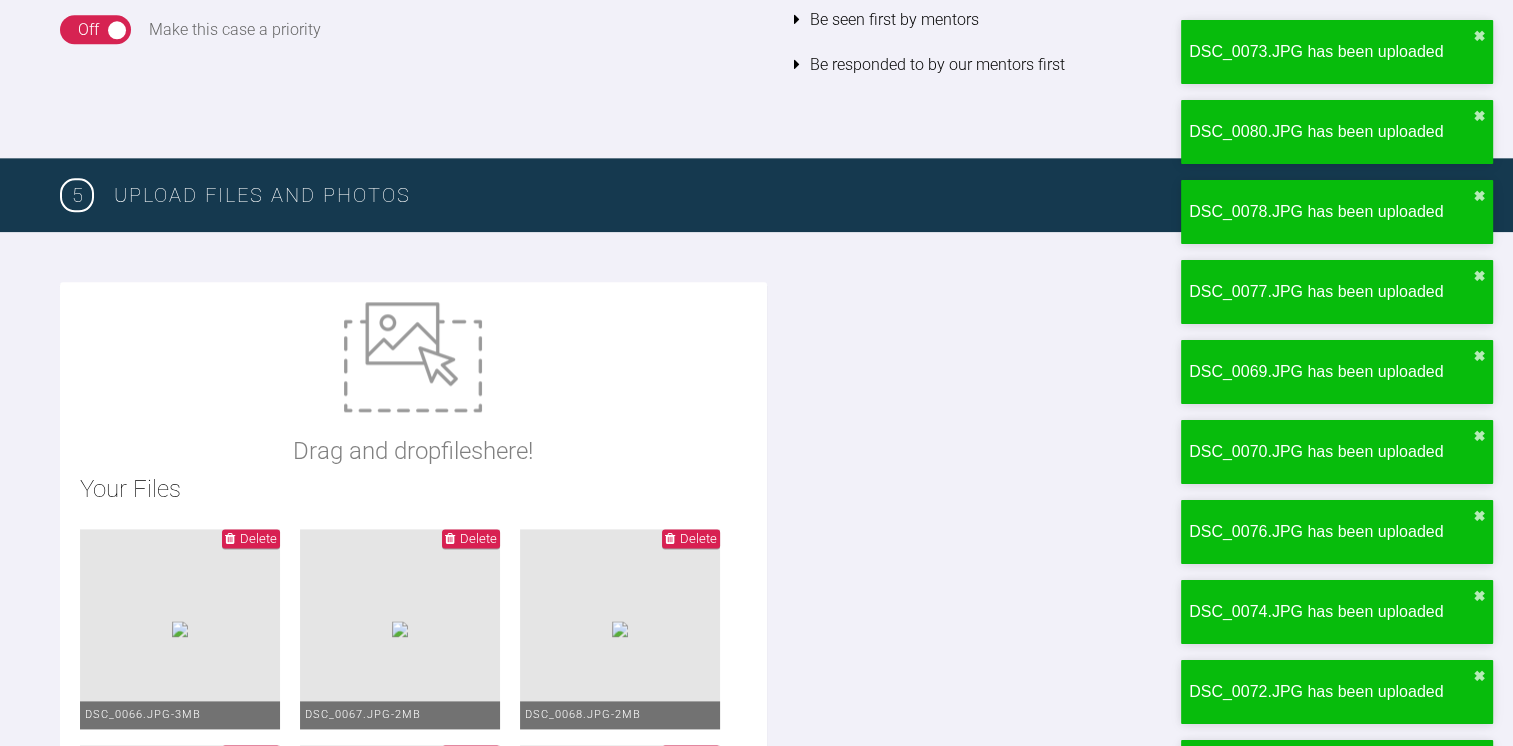click on "Drag and drop  files  here! Your Files Delete DSC_0066.JPG  -  3MB Delete DSC_0067.JPG  -  2MB Delete DSC_0068.JPG  -  2MB Delete DSC_0069.JPG  -  2MB Delete DSC_0070.JPG  -  2MB Delete DSC_0071.JPG  -  2MB Delete DSC_0072.JPG  -  2MB Delete DSC_0073.JPG  -  2MB Delete DSC_0074.JPG  -  2MB Delete DSC_0075.JPG  -  2MB Delete DSC_0076.JPG  -  2MB Delete DSC_0077.JPG  -  2MB Delete DSC_0078.JPG  -  2MB Delete DSC_0080.JPG  -  2MB Delete DSC_0082.JPG  -  2MB Delete DSC_0084.JPG  -  3MB Delete Jl doc.pdf  -  38KB To best help you, our mentors may need... An adequate number of photos (16 is recommended) An ortho assesment form A completed Spacewize" at bounding box center (756, 1073) 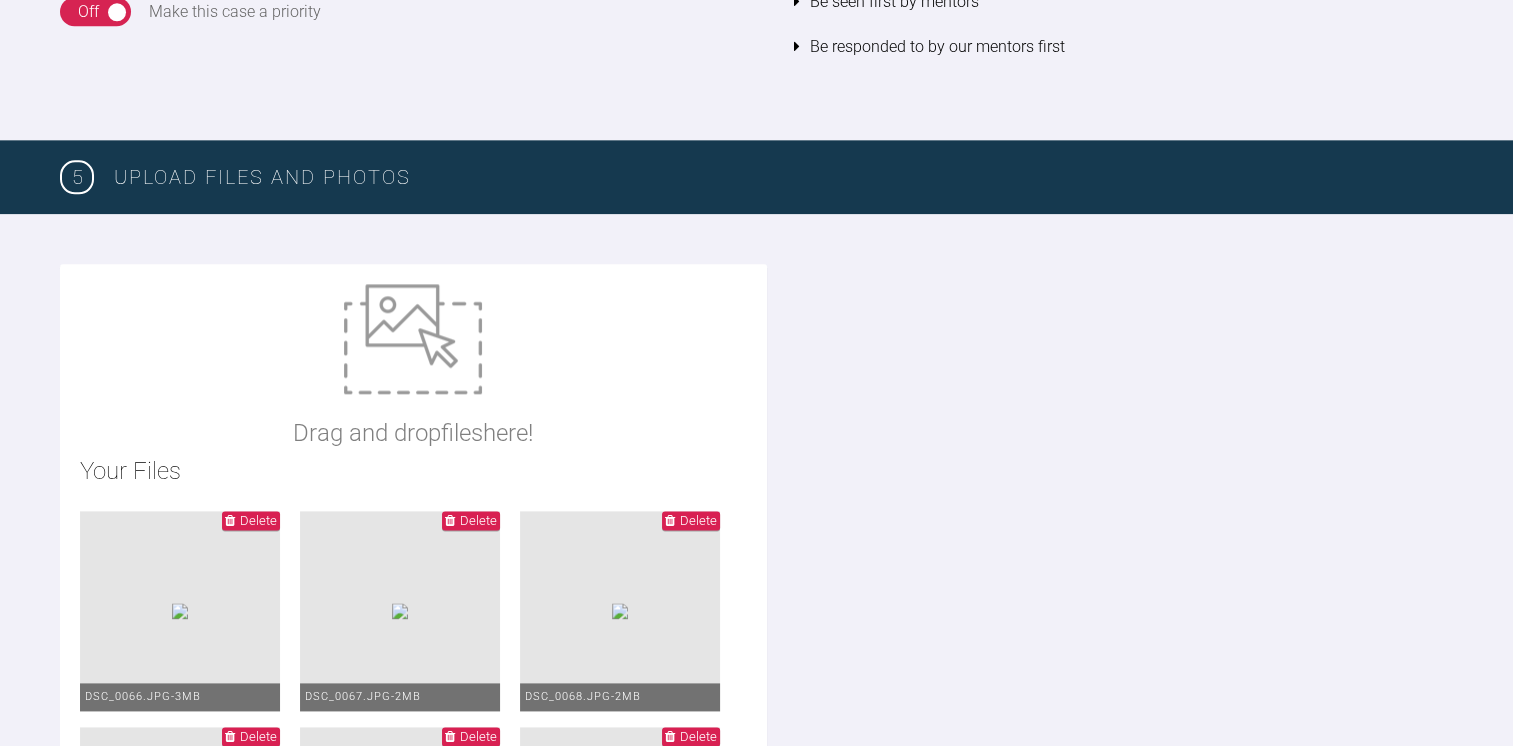 scroll, scrollTop: 2342, scrollLeft: 0, axis: vertical 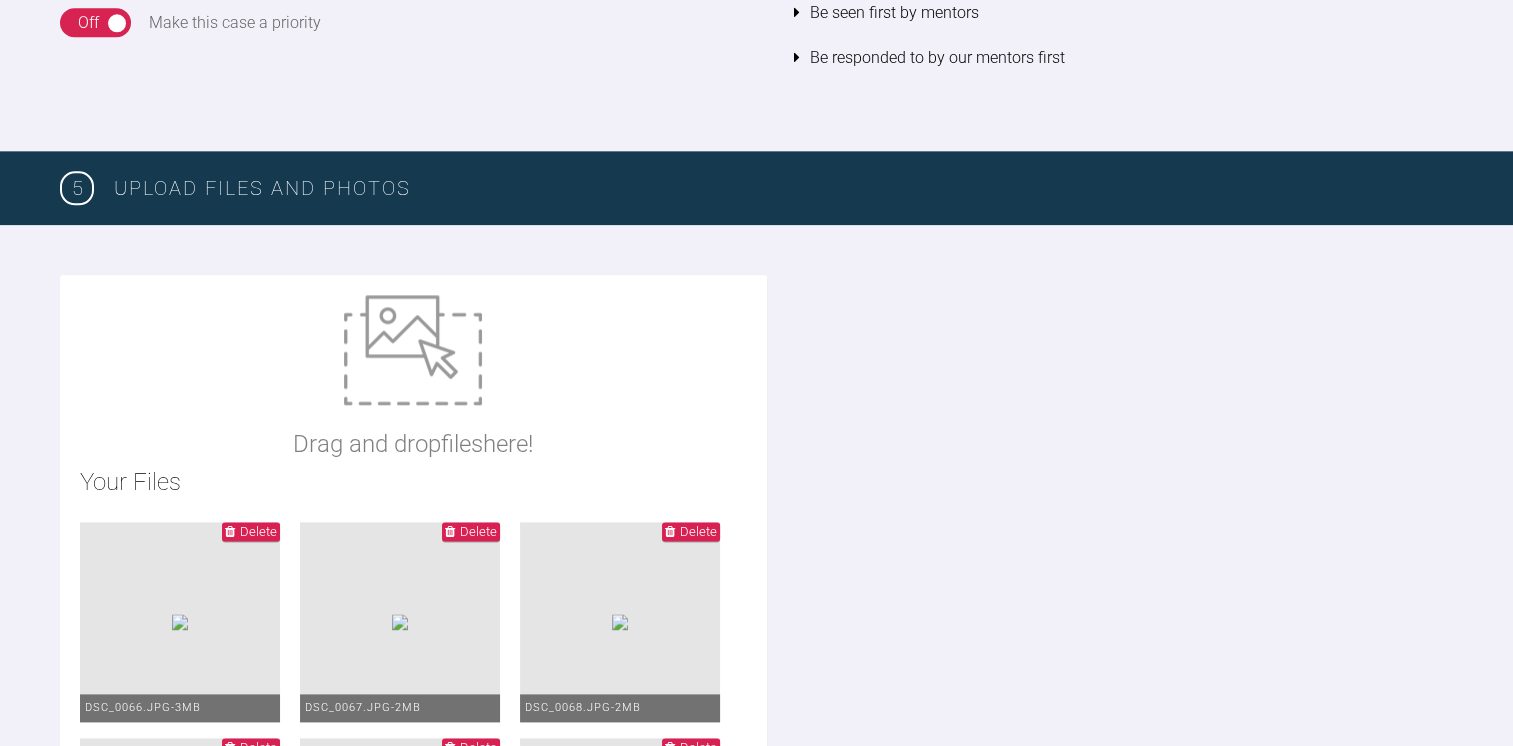 click at bounding box center (413, 350) 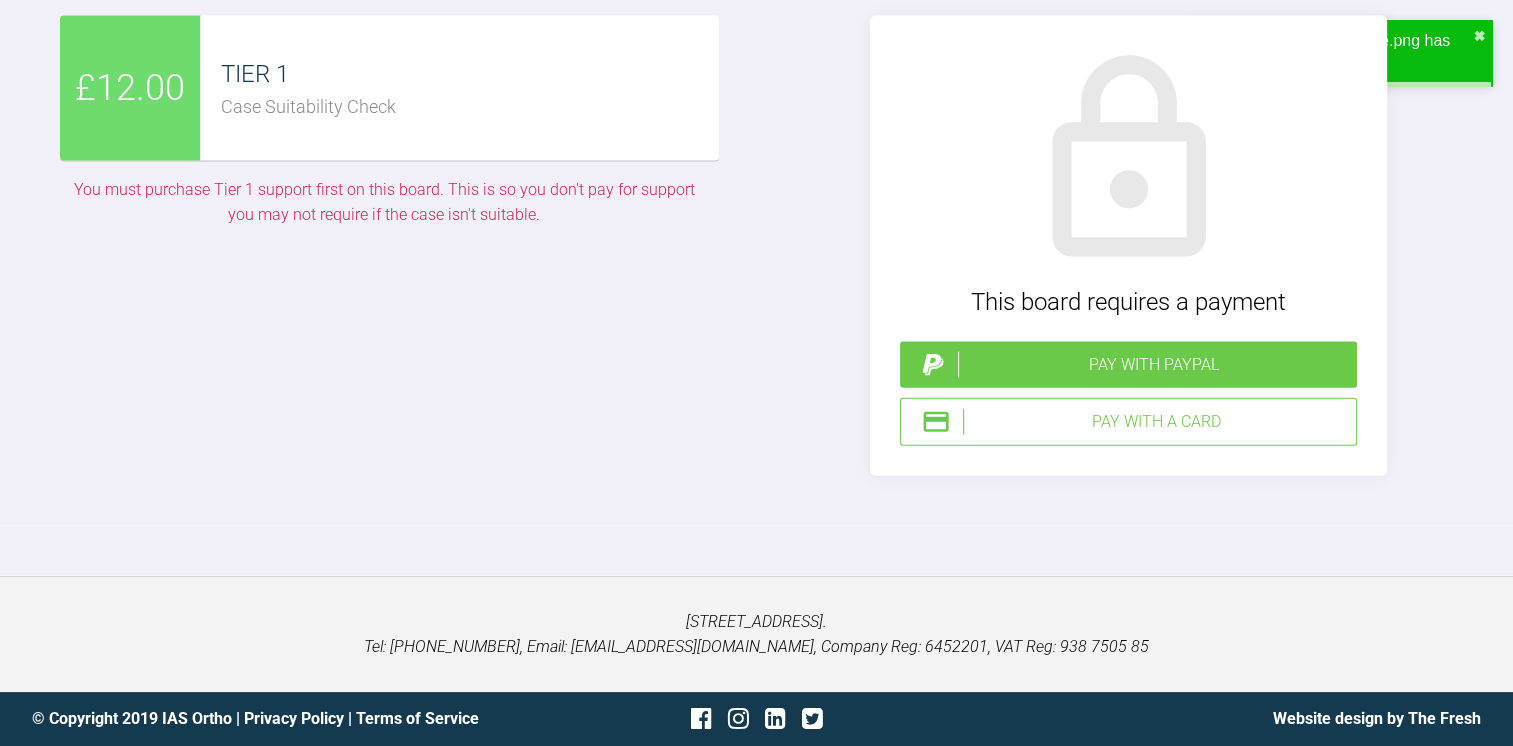 scroll, scrollTop: 4875, scrollLeft: 0, axis: vertical 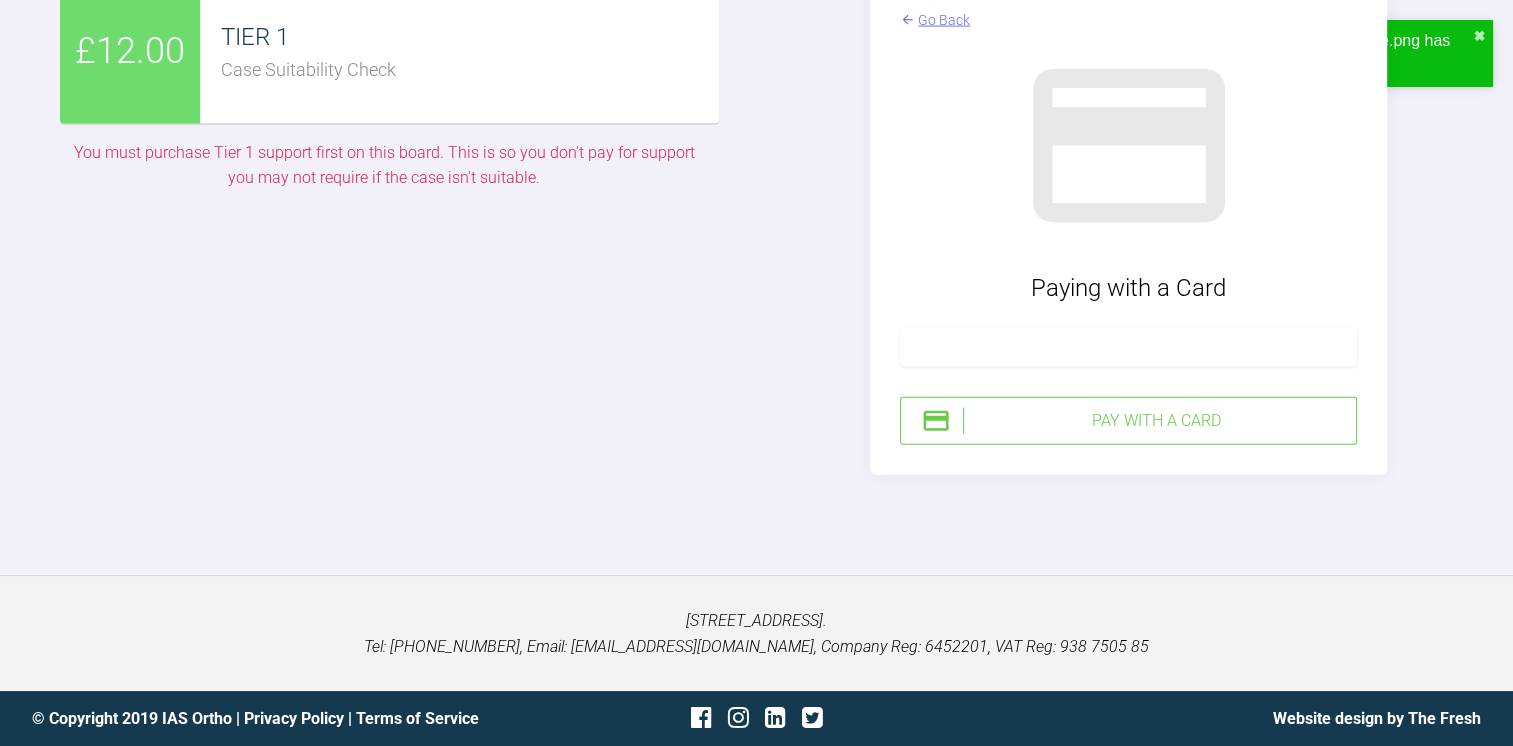 click at bounding box center [1128, 347] 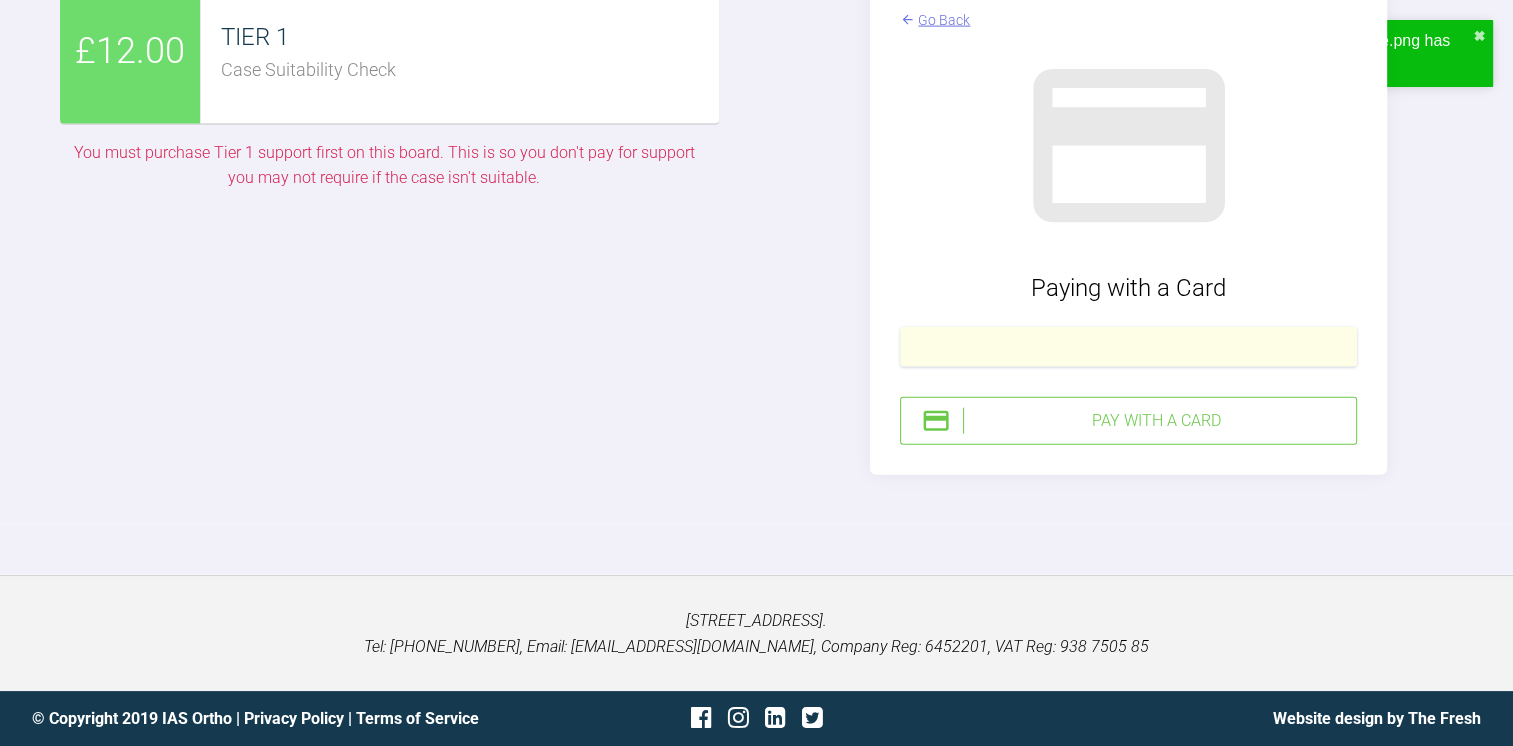 click on "Pay with a Card" at bounding box center [1155, 421] 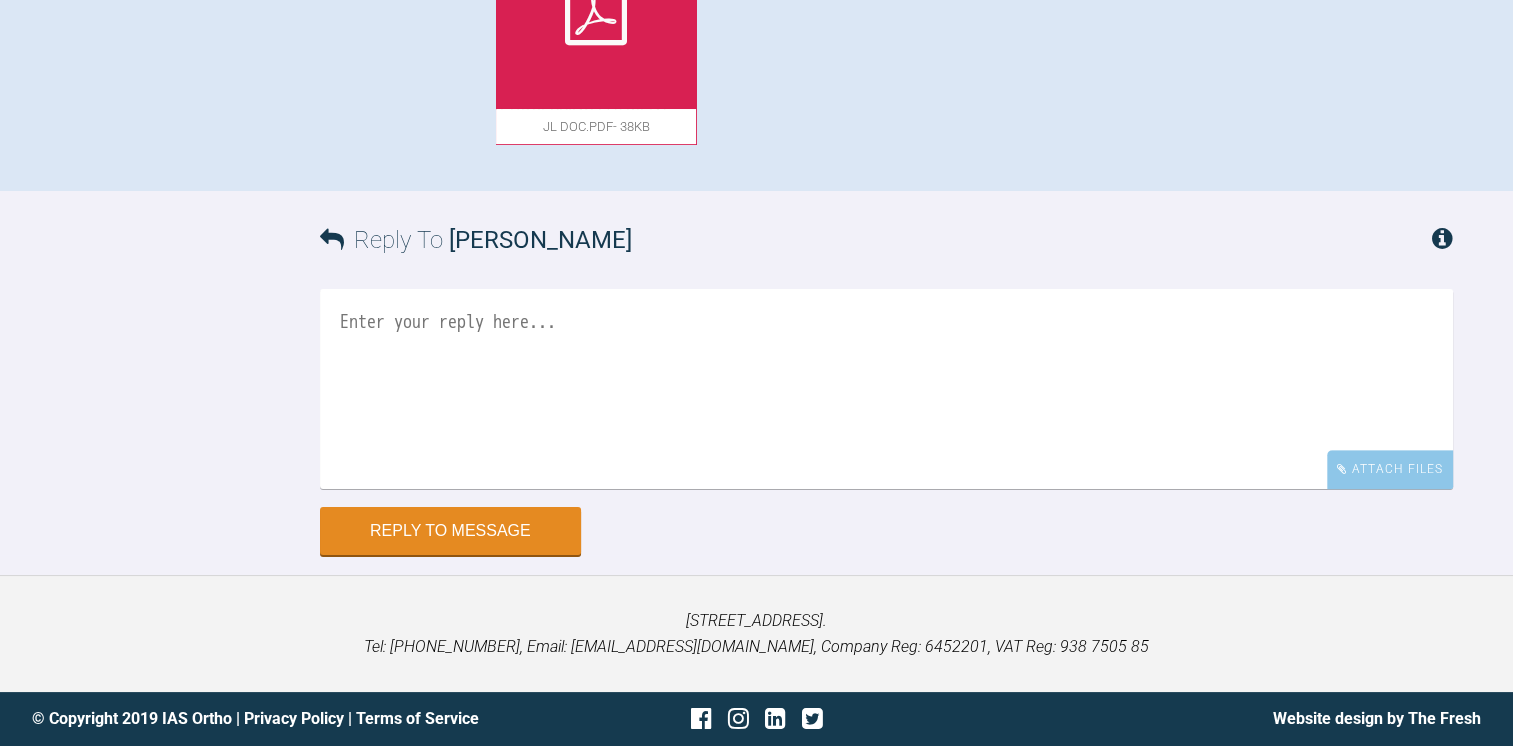 scroll, scrollTop: 1200, scrollLeft: 0, axis: vertical 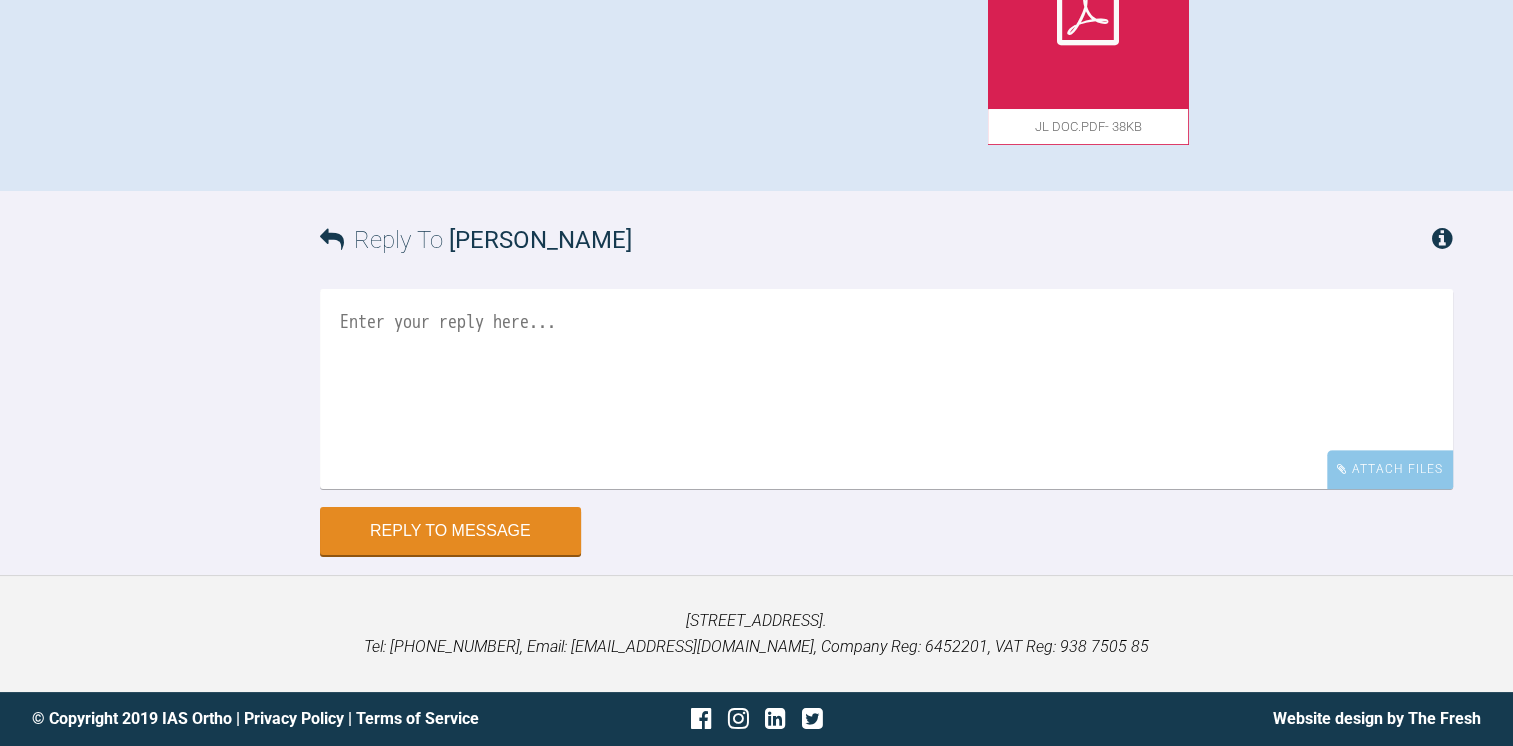 click at bounding box center (886, 389) 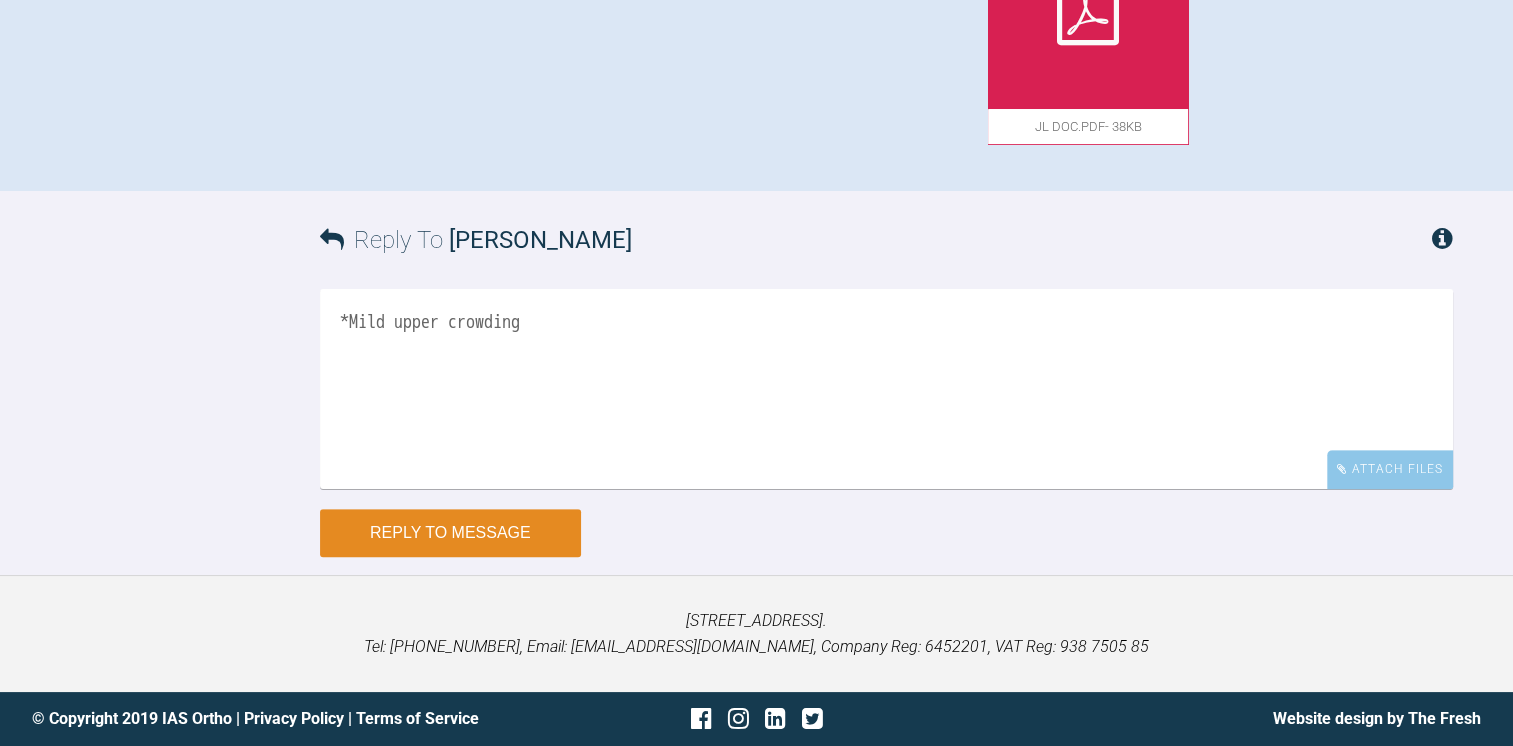 type on "*Mild upper crowding" 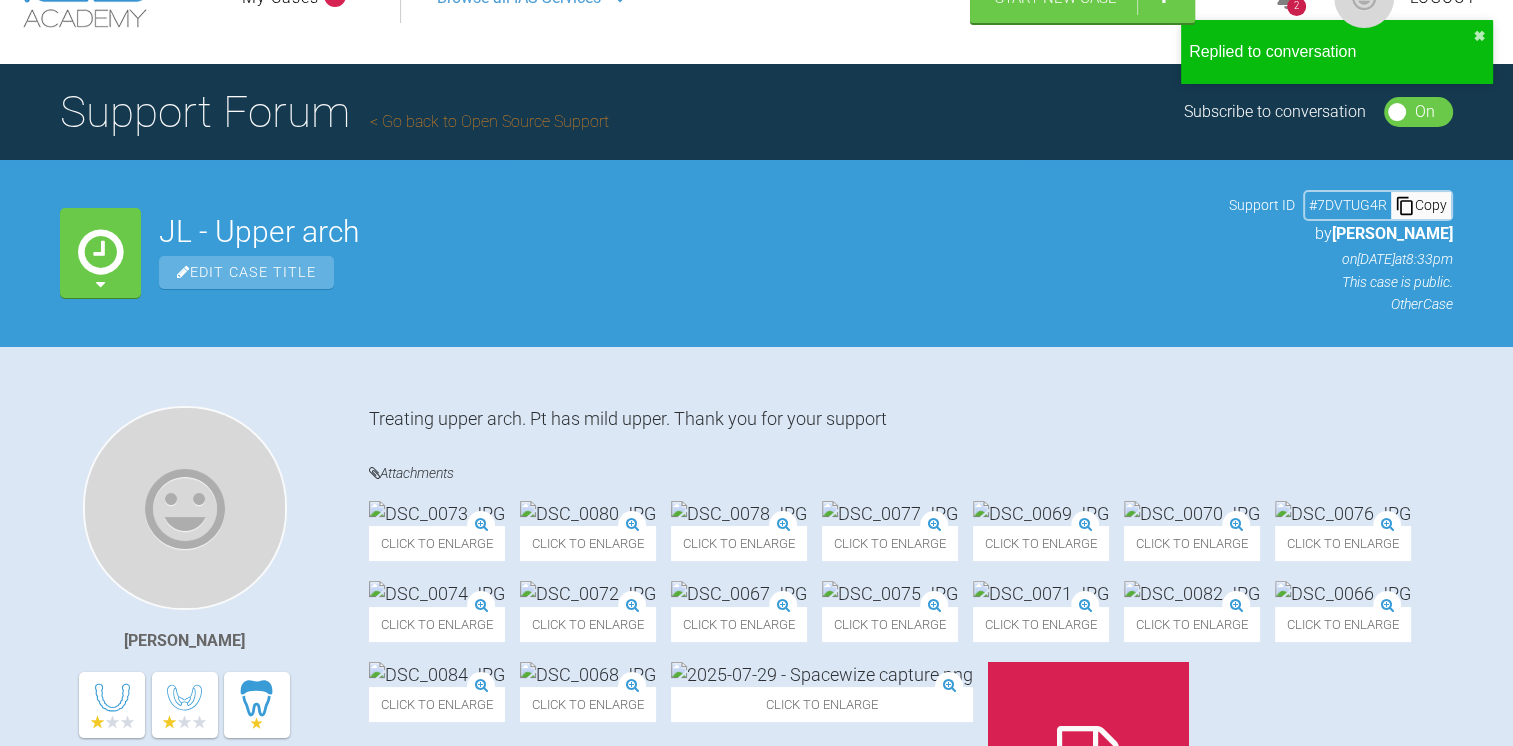 scroll, scrollTop: 0, scrollLeft: 0, axis: both 